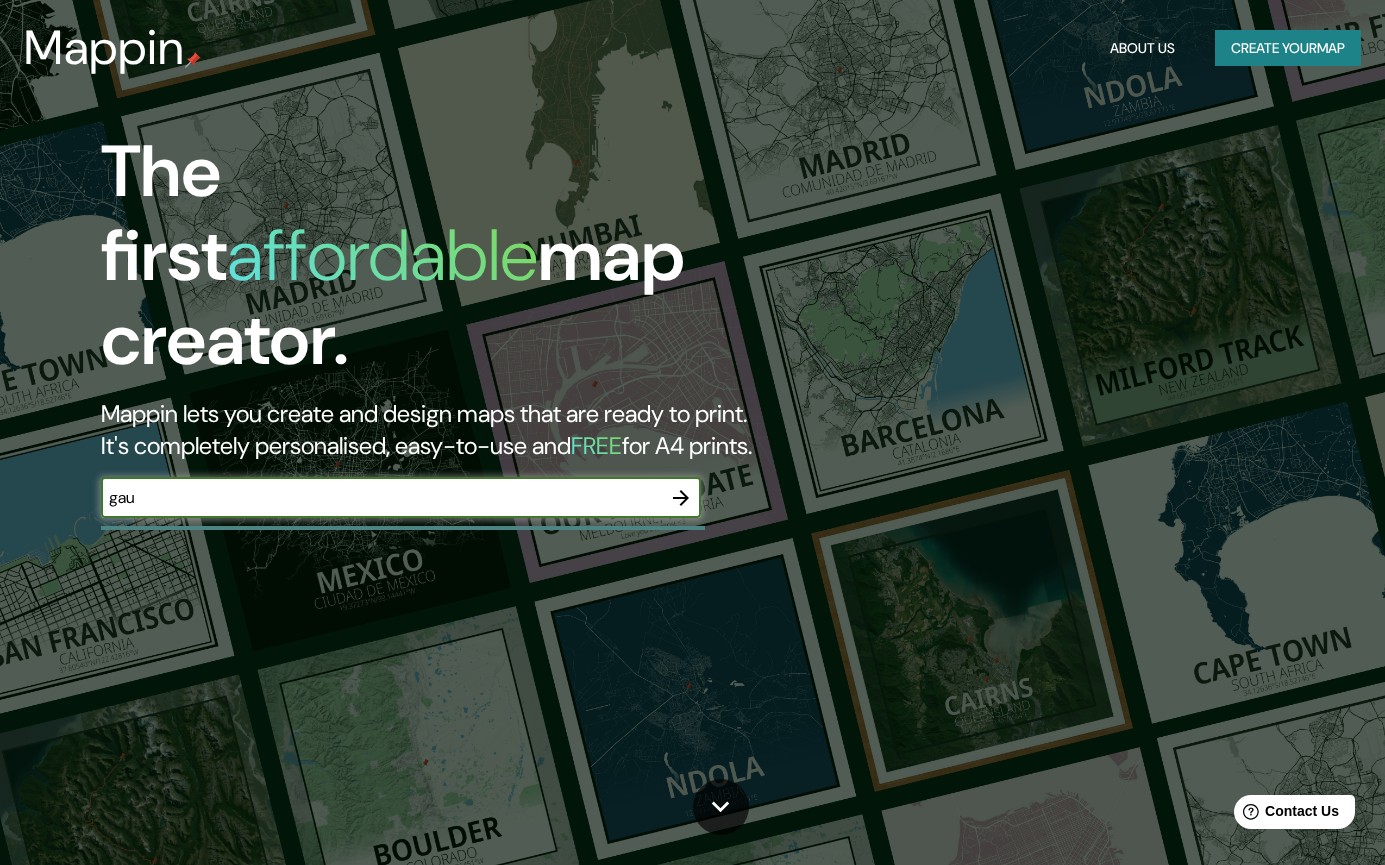 scroll, scrollTop: 0, scrollLeft: 0, axis: both 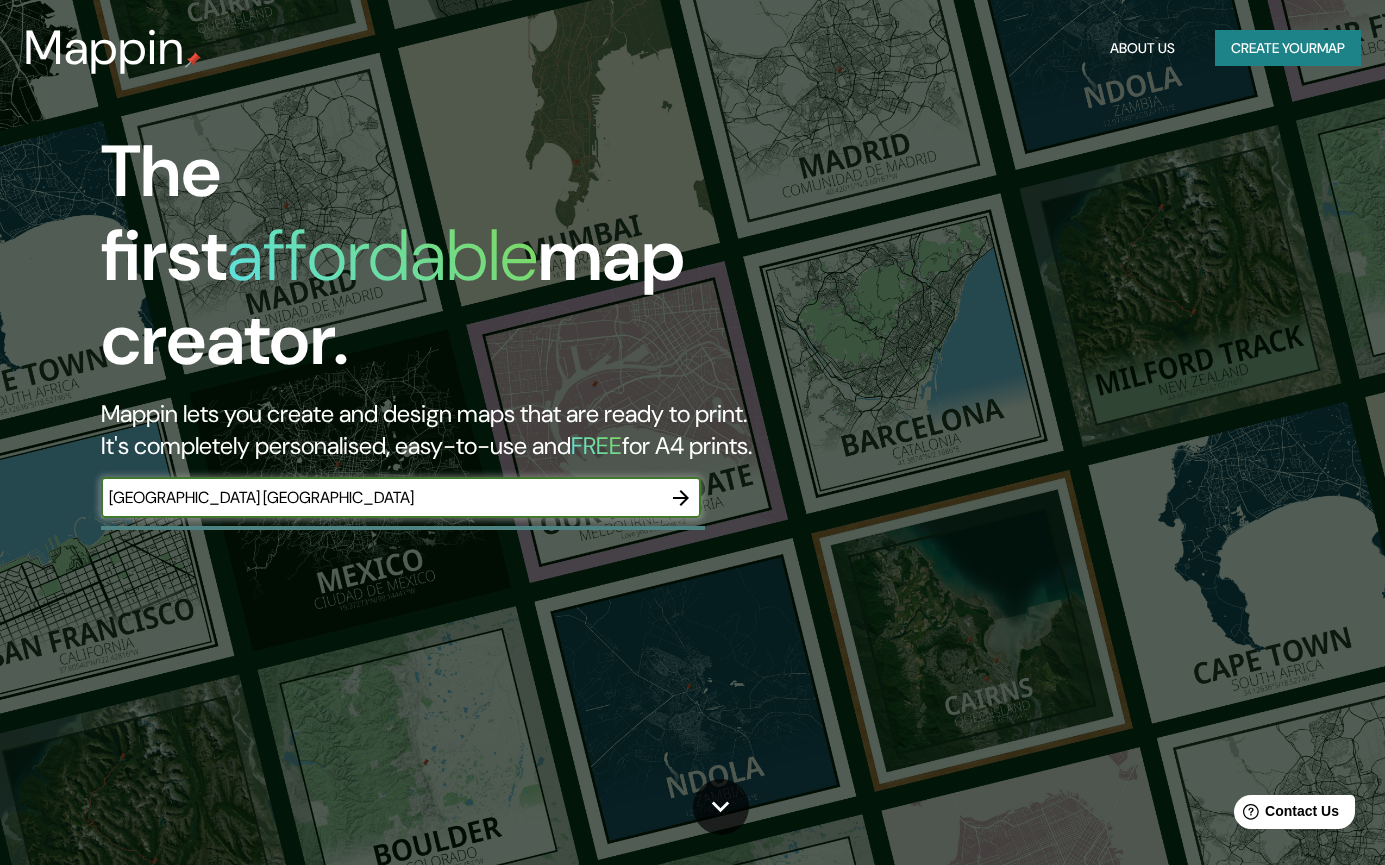 type on "[GEOGRAPHIC_DATA] [GEOGRAPHIC_DATA]" 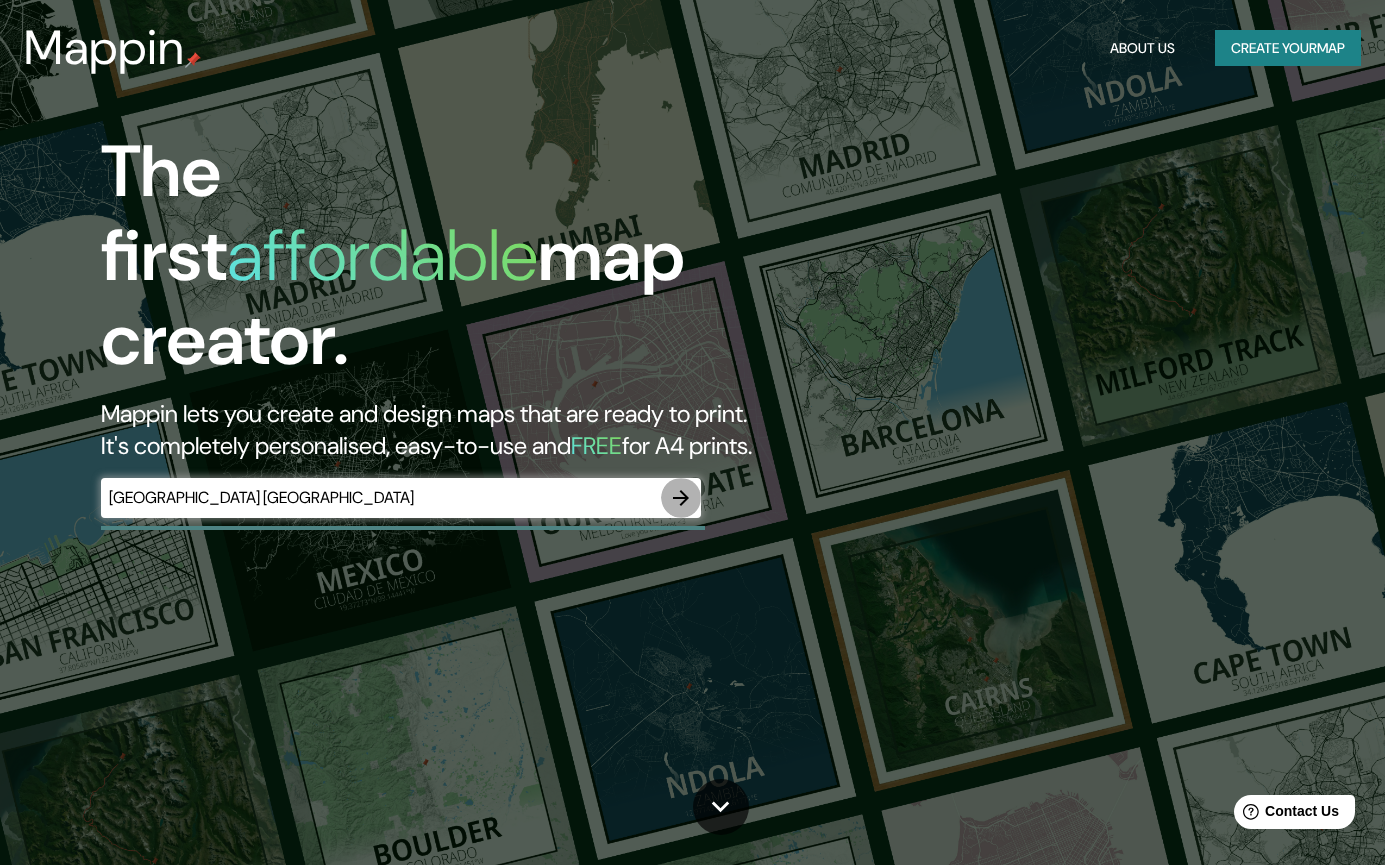 click 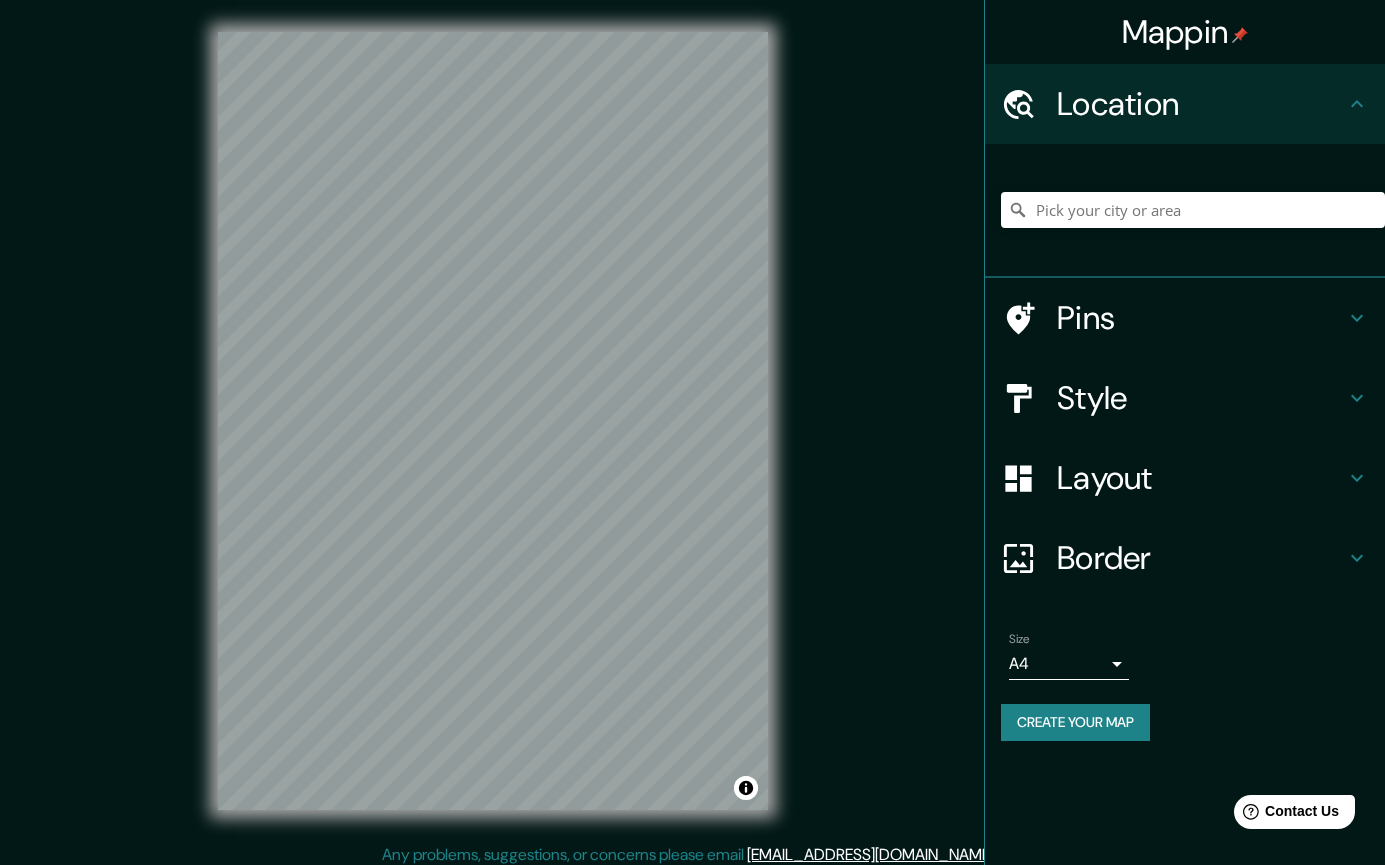 click on "Style" at bounding box center [1201, 398] 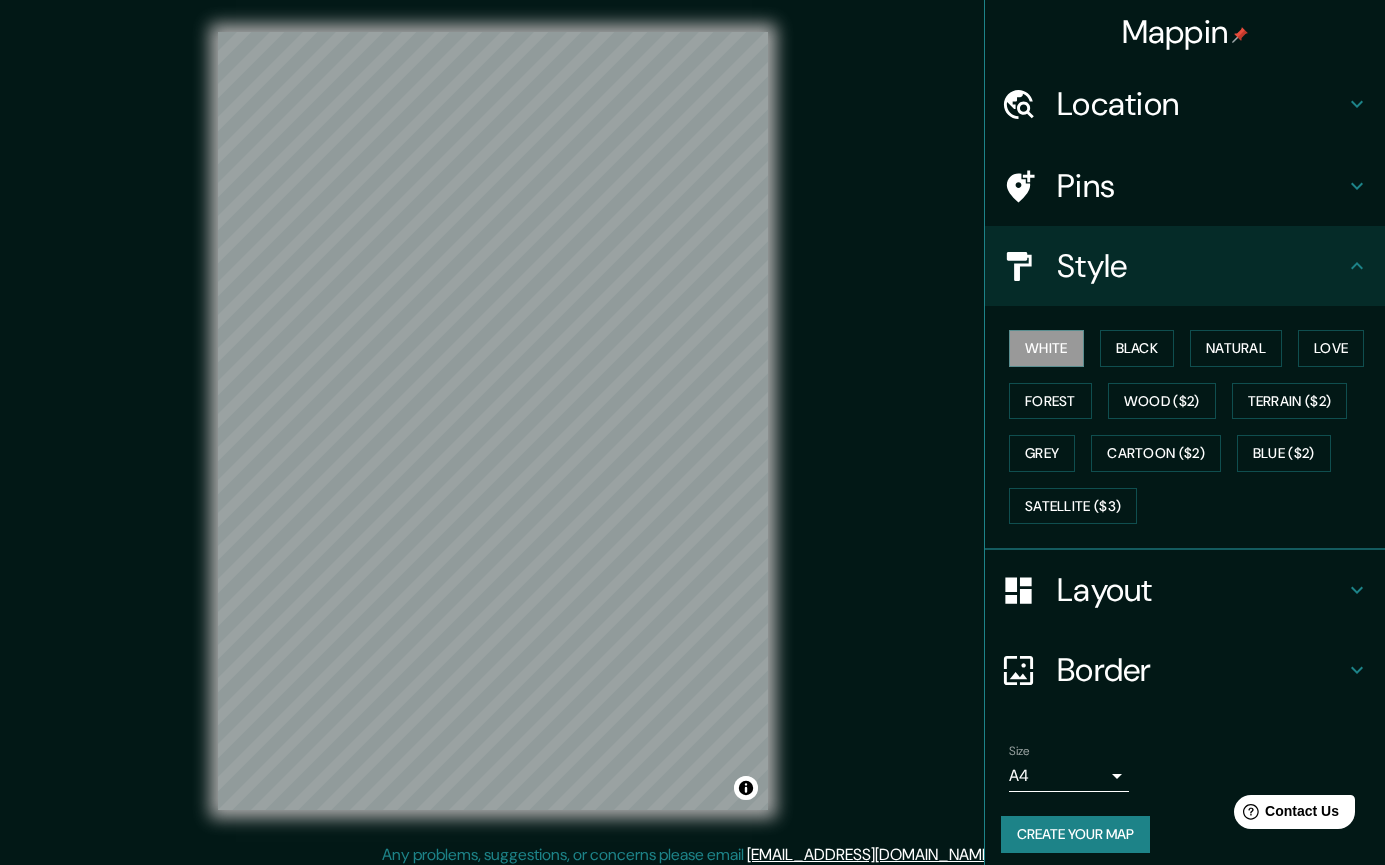 click on "Style" at bounding box center [1201, 266] 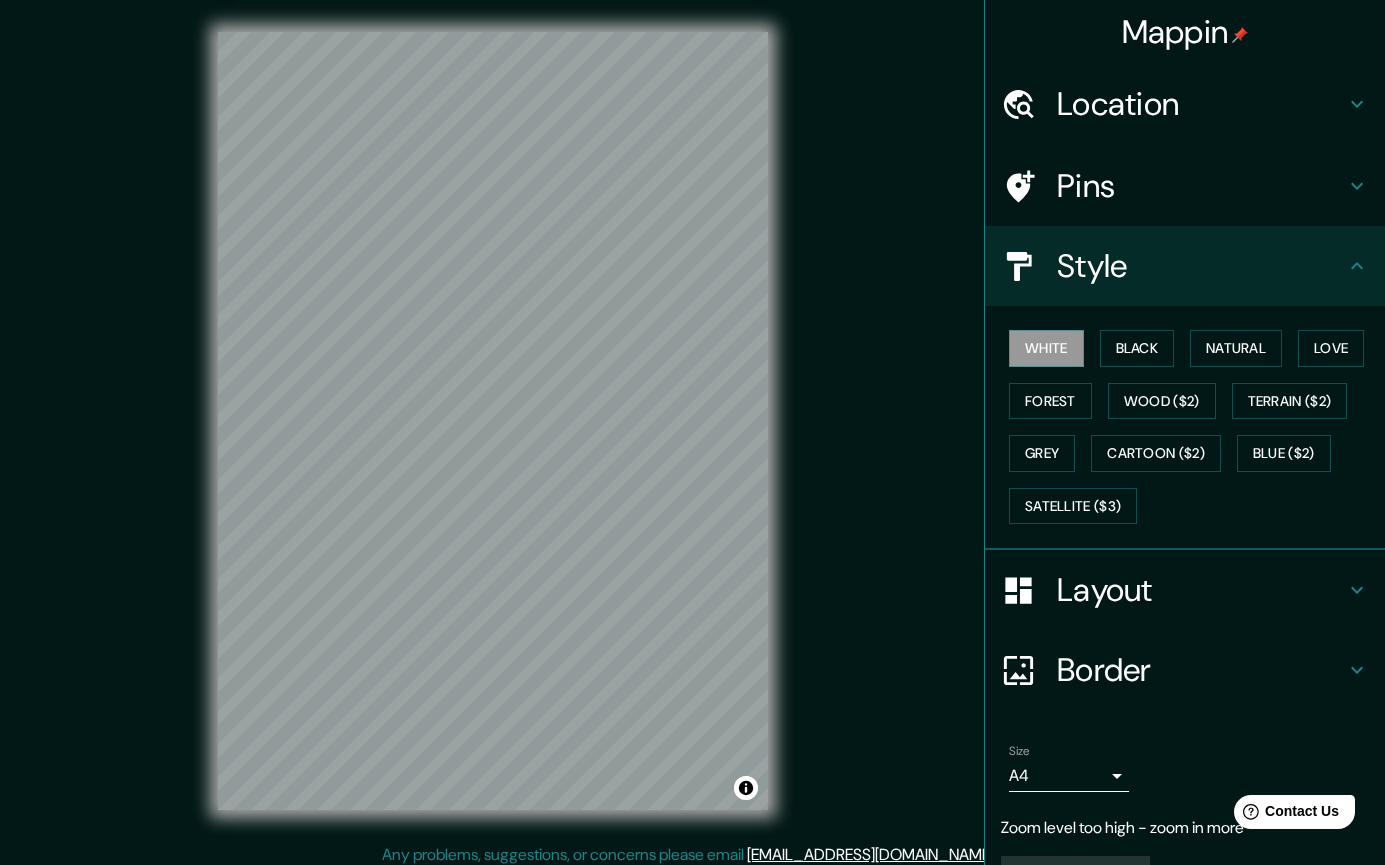 click on "Location" at bounding box center [1201, 104] 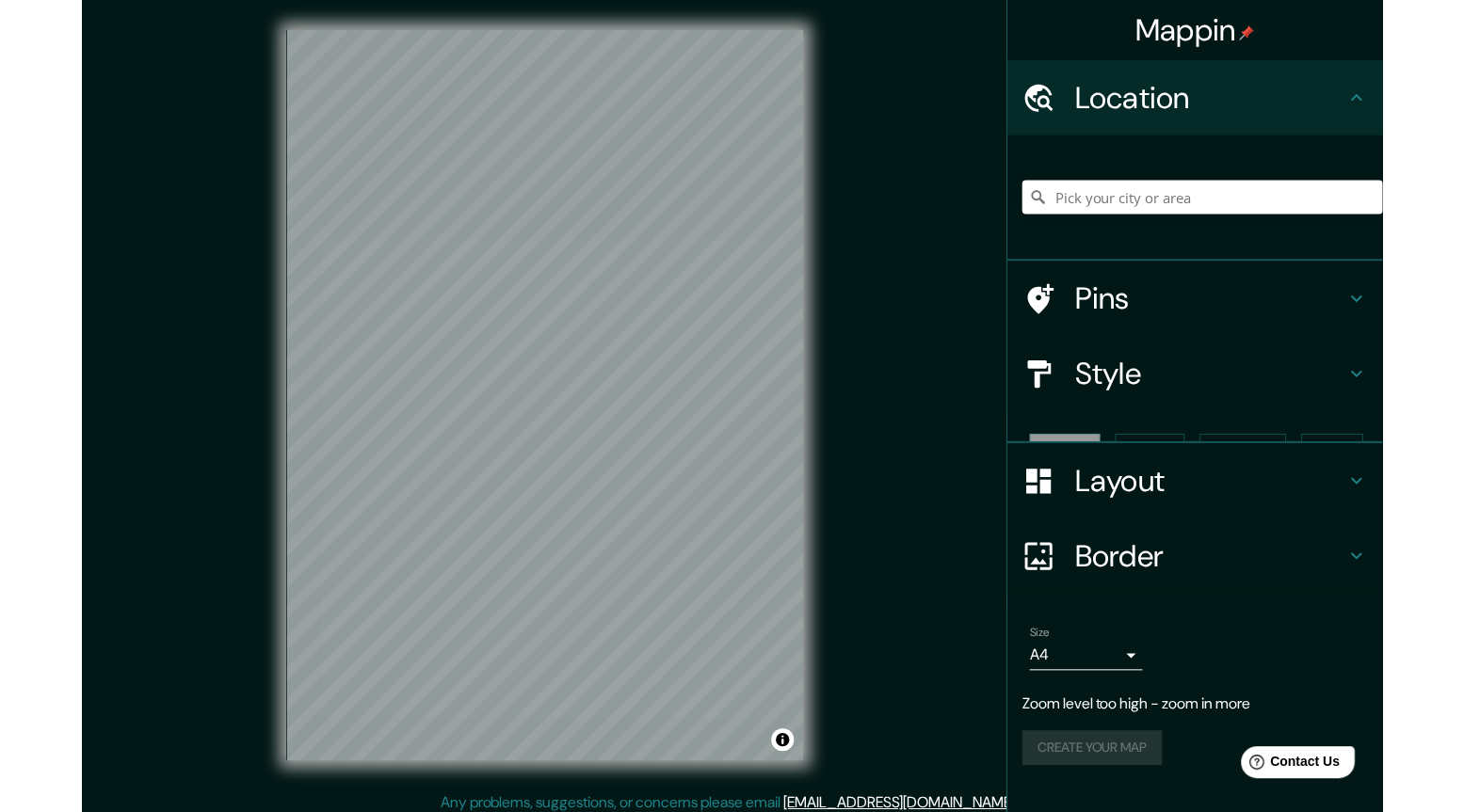scroll, scrollTop: 0, scrollLeft: 0, axis: both 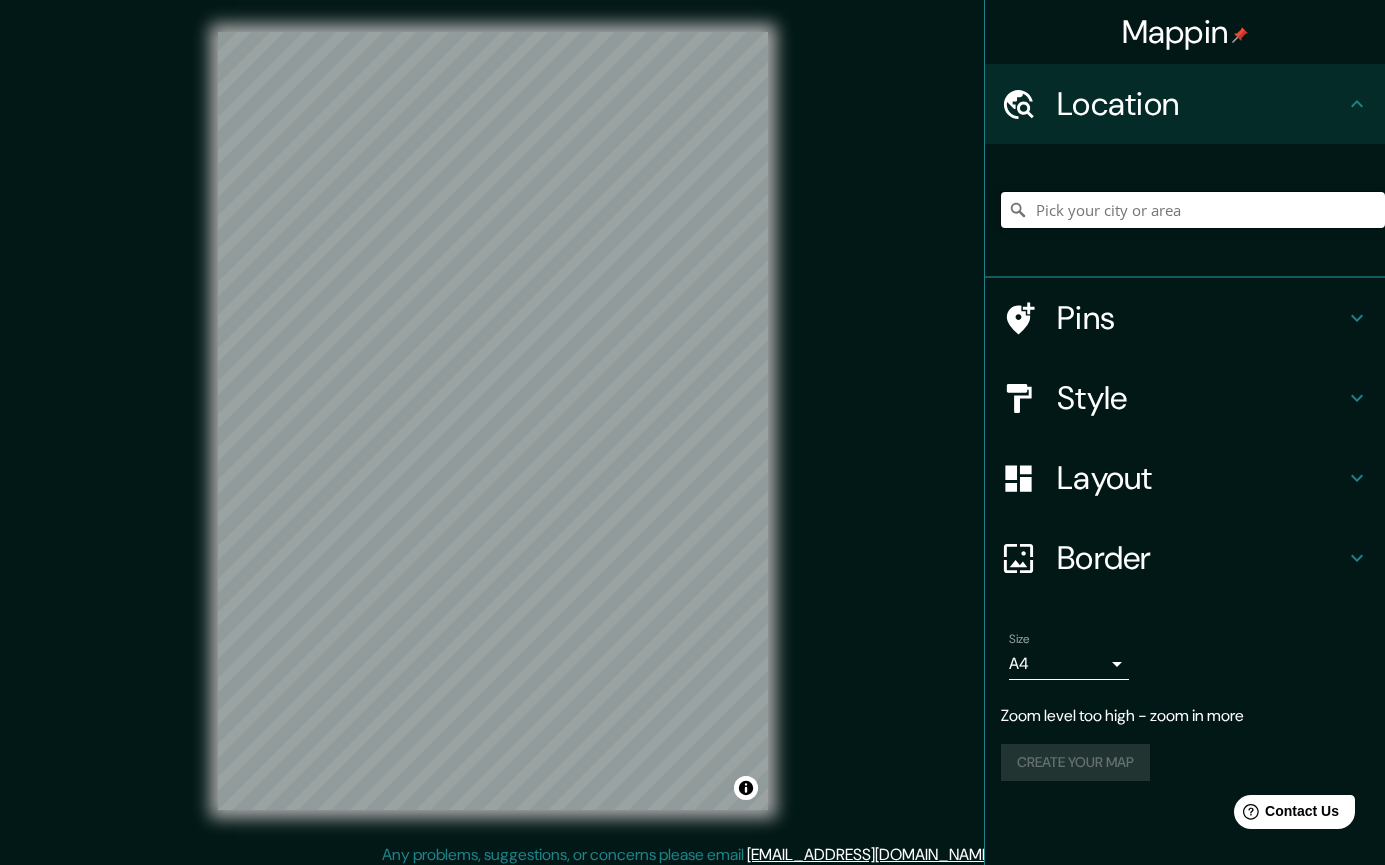 click at bounding box center [1193, 210] 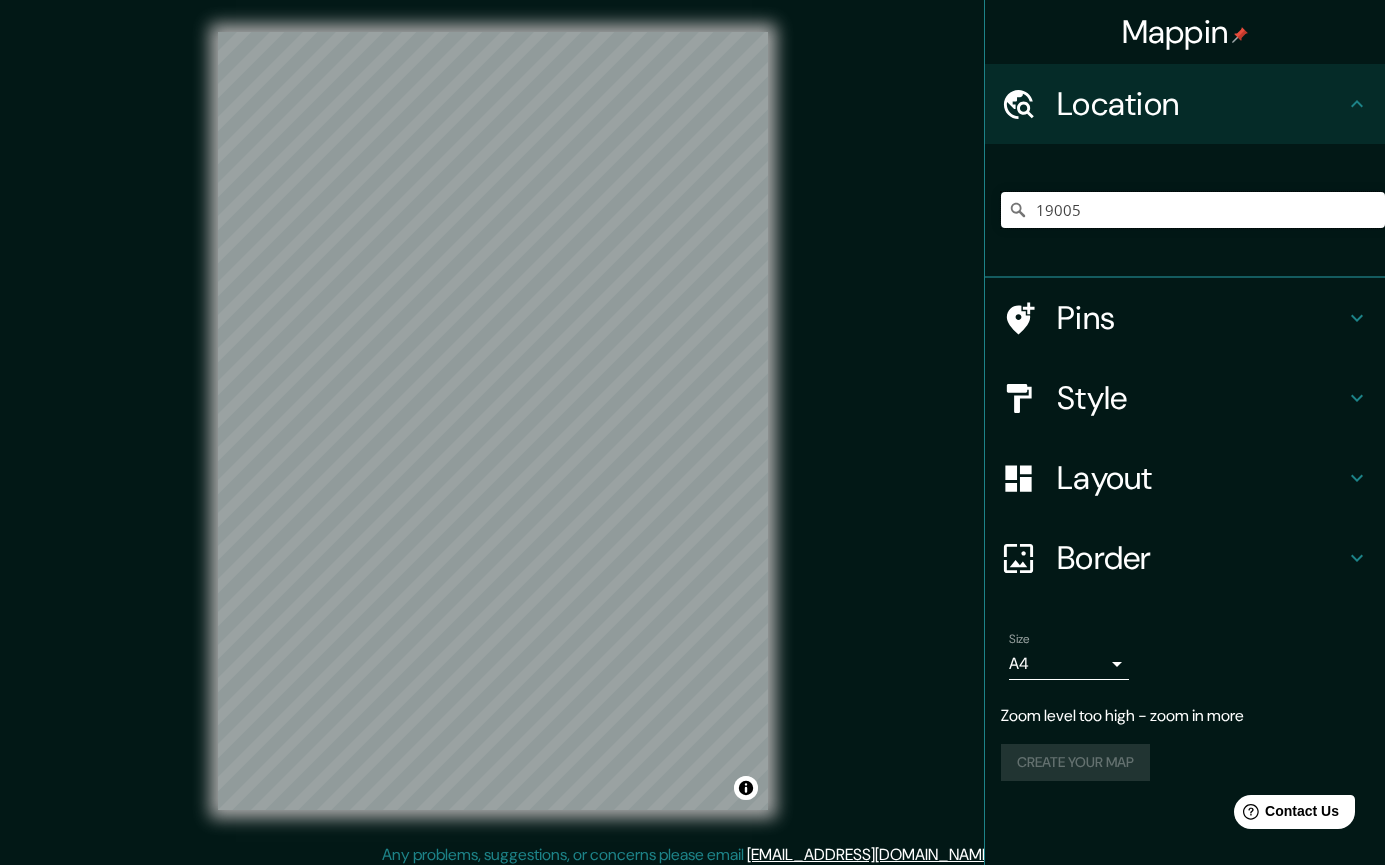 drag, startPoint x: 1028, startPoint y: 209, endPoint x: 1056, endPoint y: 282, distance: 78.18568 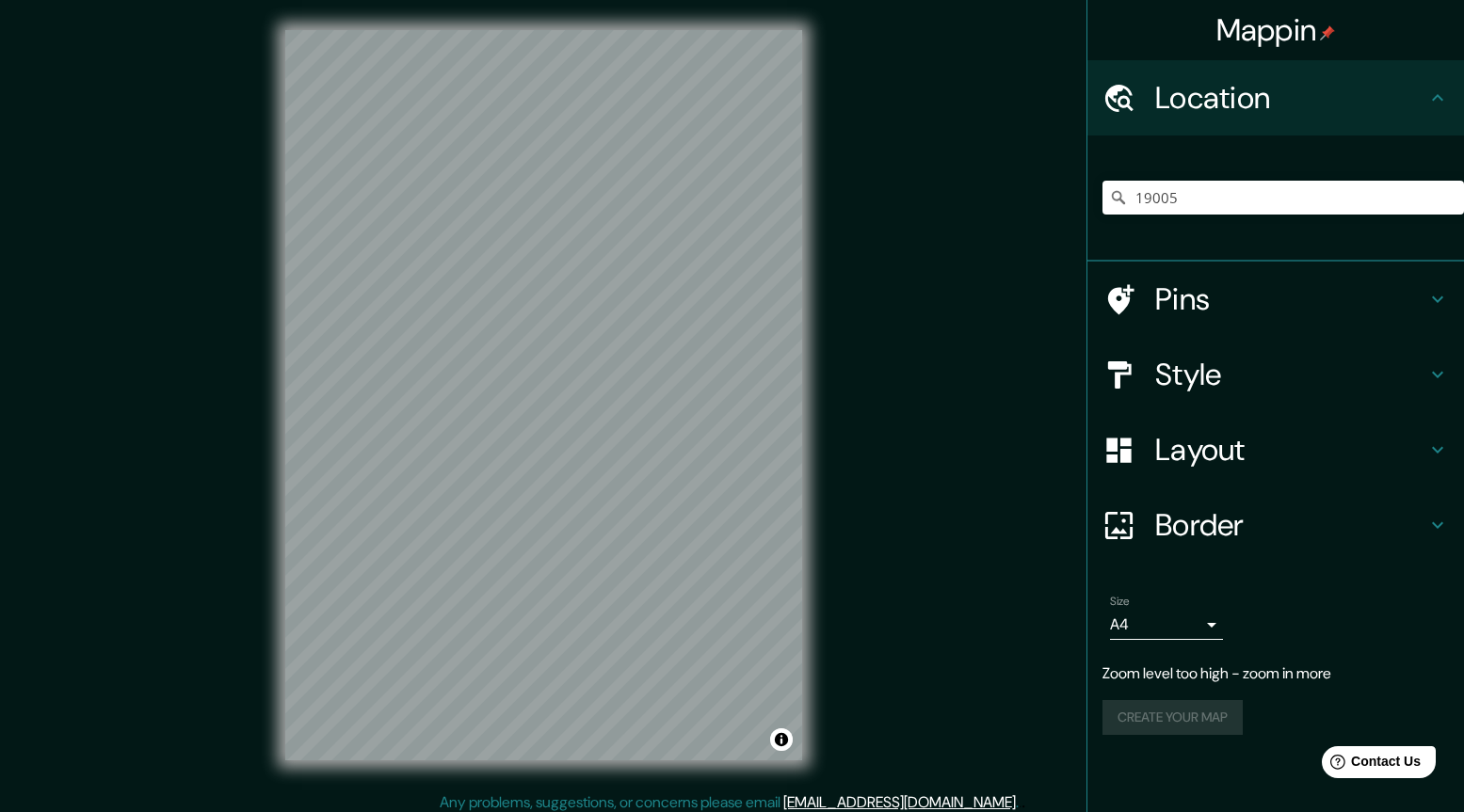 click 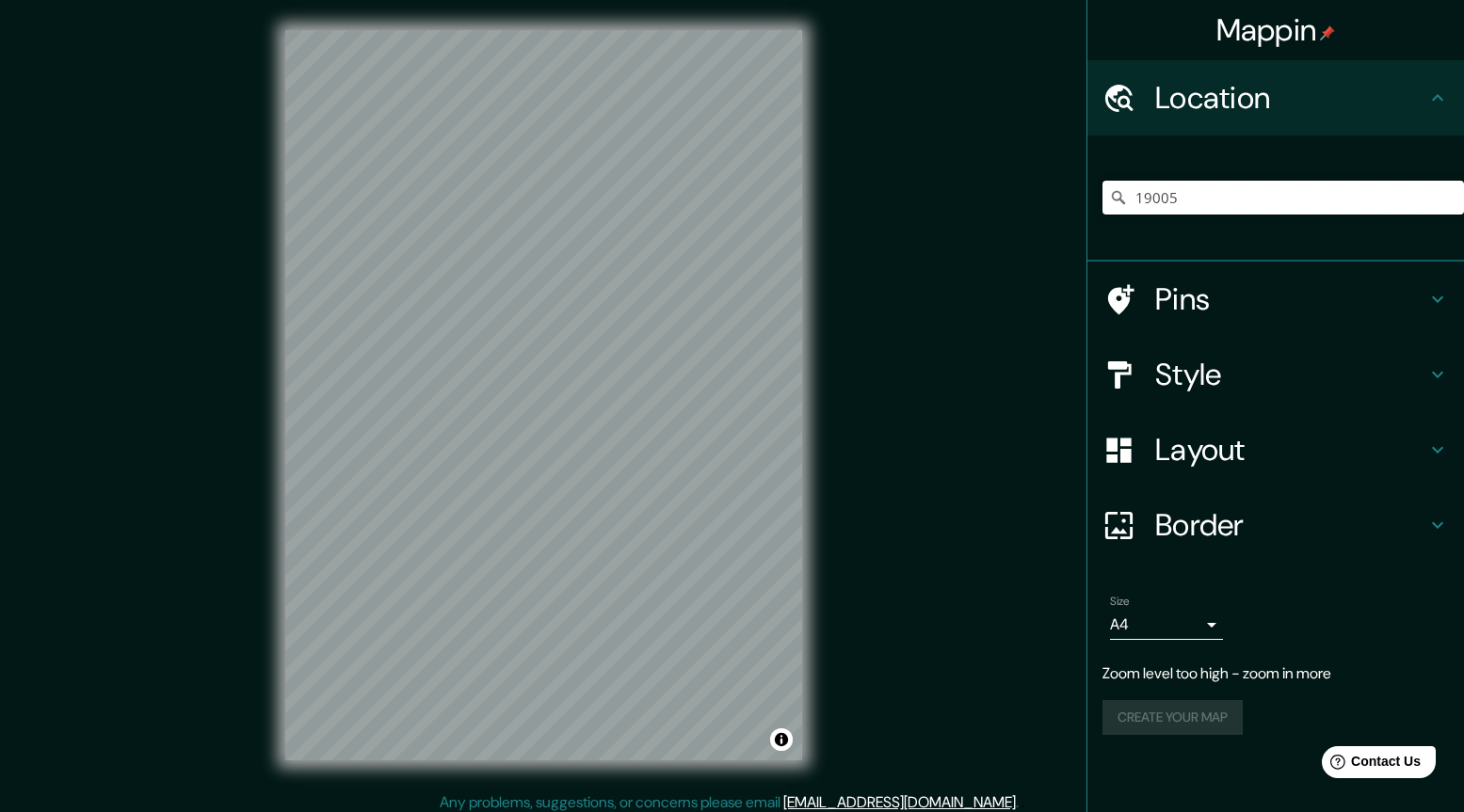 click on "19005" at bounding box center (1283, 198) 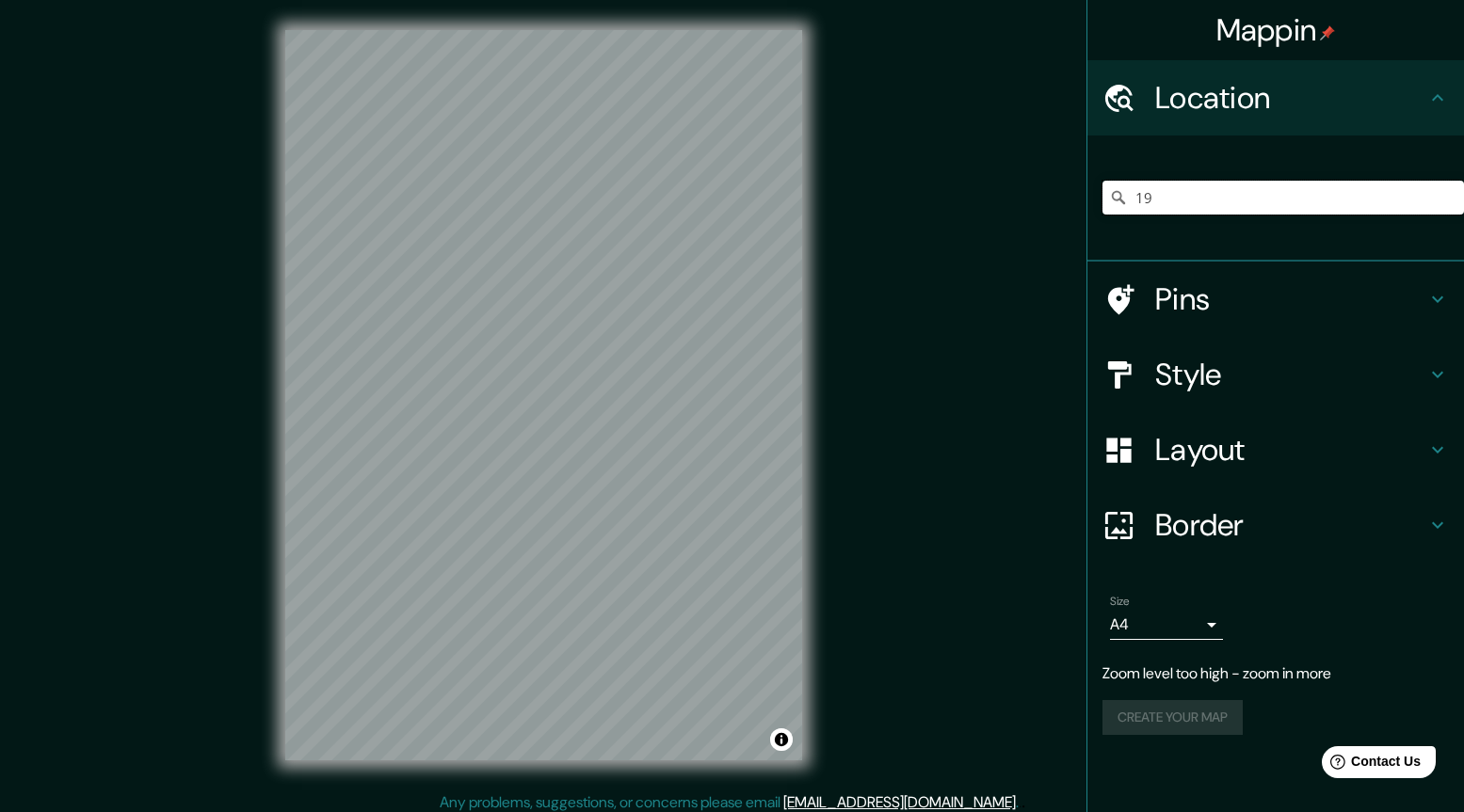 type on "1" 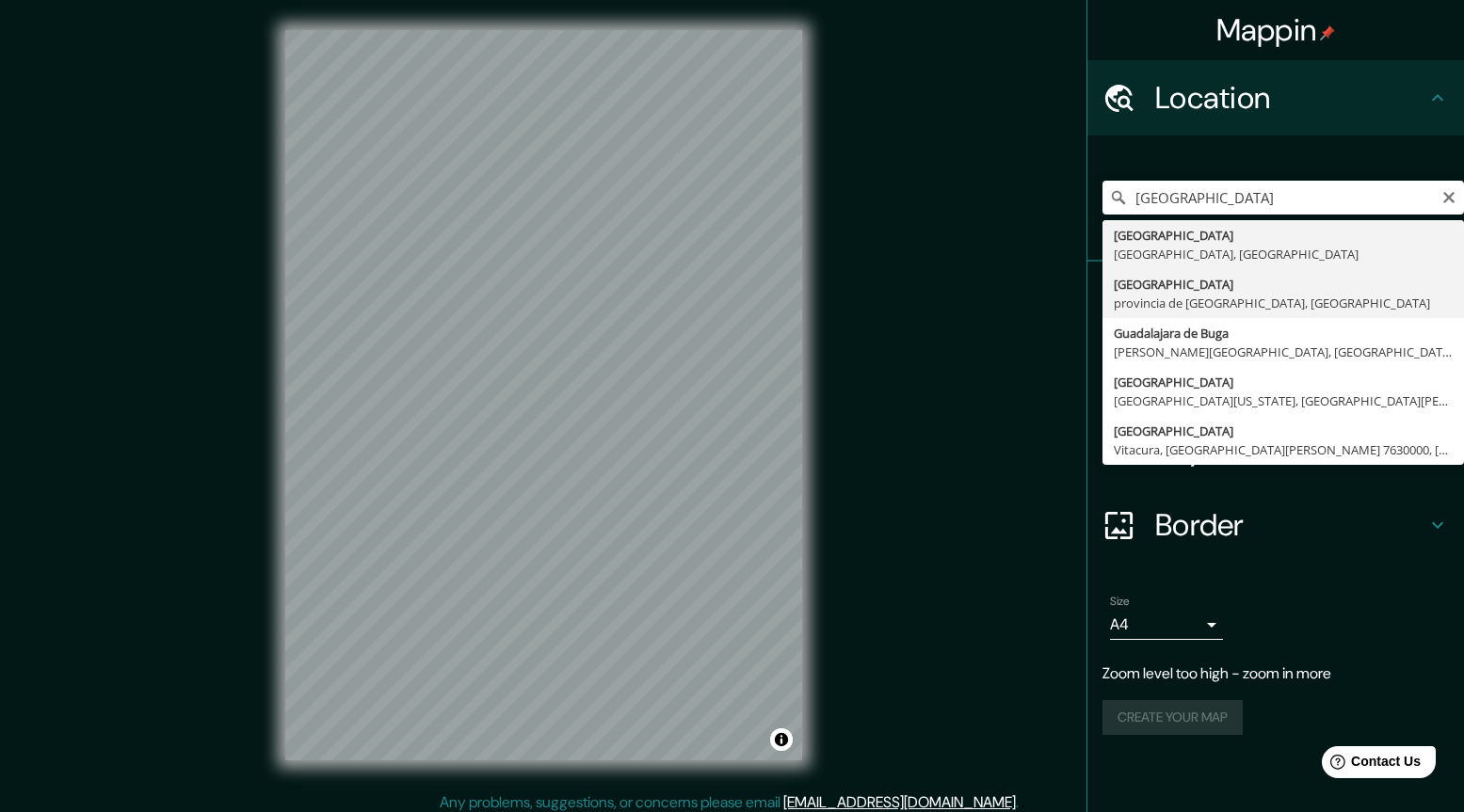 type on "[GEOGRAPHIC_DATA], [GEOGRAPHIC_DATA], [GEOGRAPHIC_DATA]" 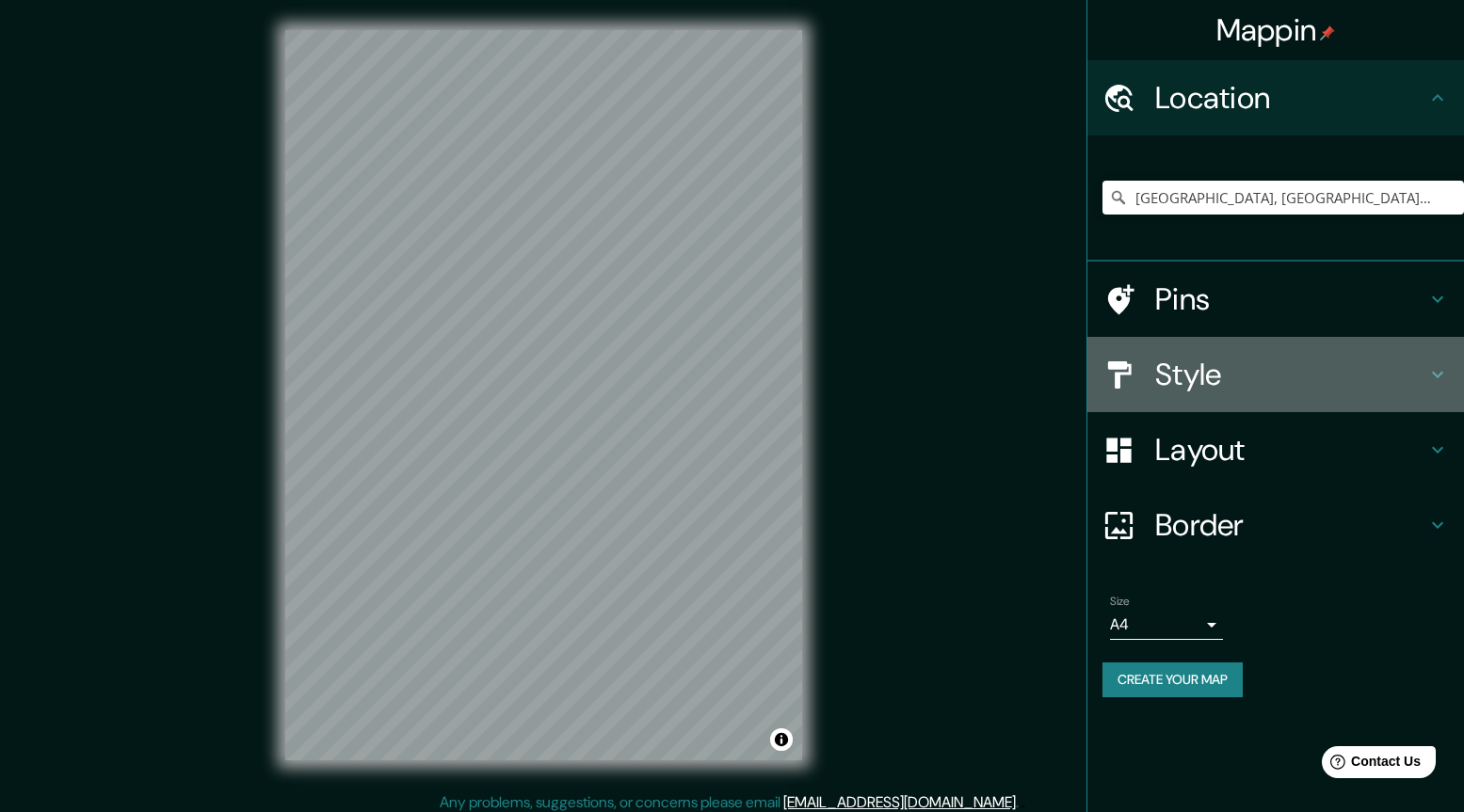 click on "Style" at bounding box center (1291, 374) 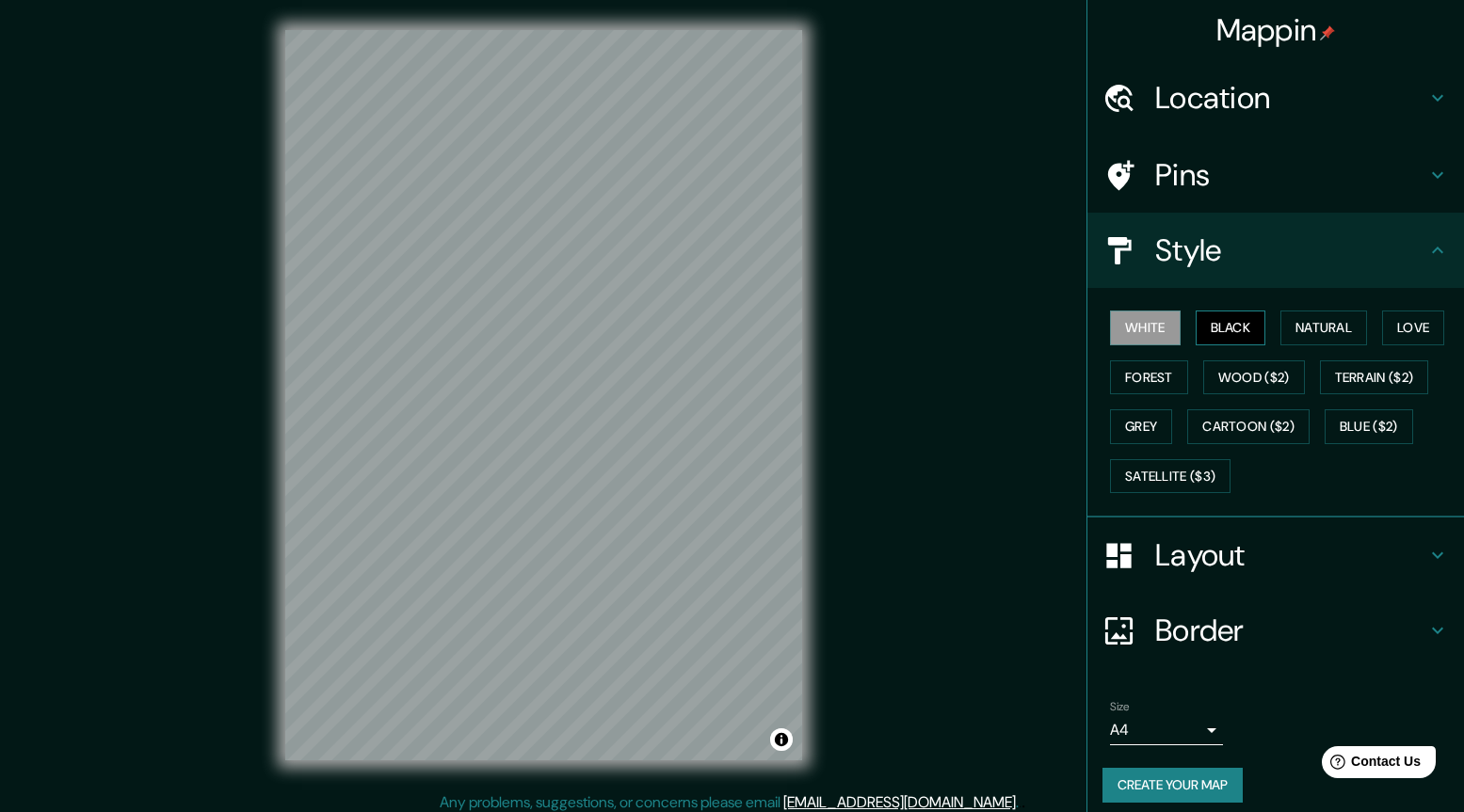 click on "Black" at bounding box center [1231, 327] 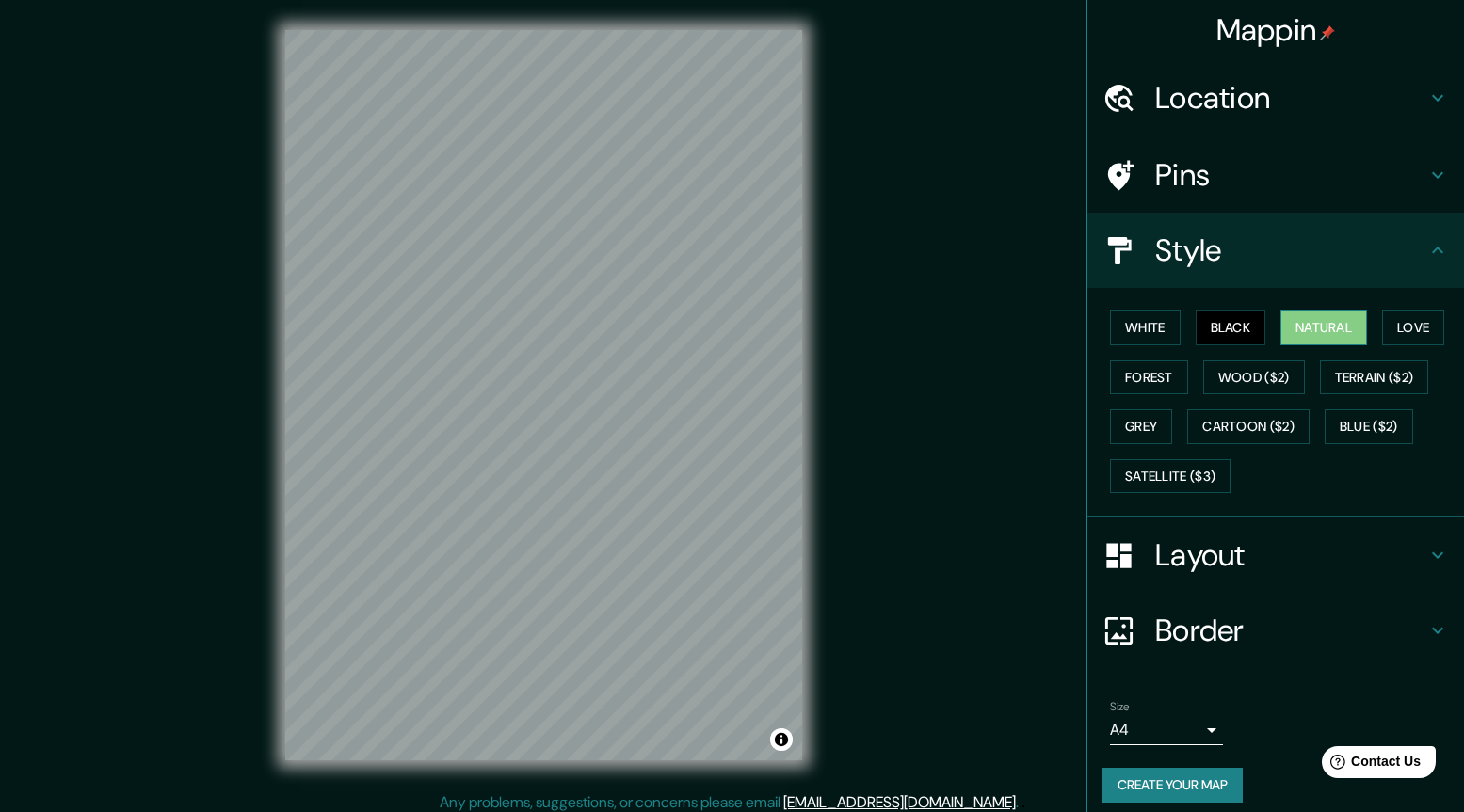 click on "Natural" at bounding box center [1324, 327] 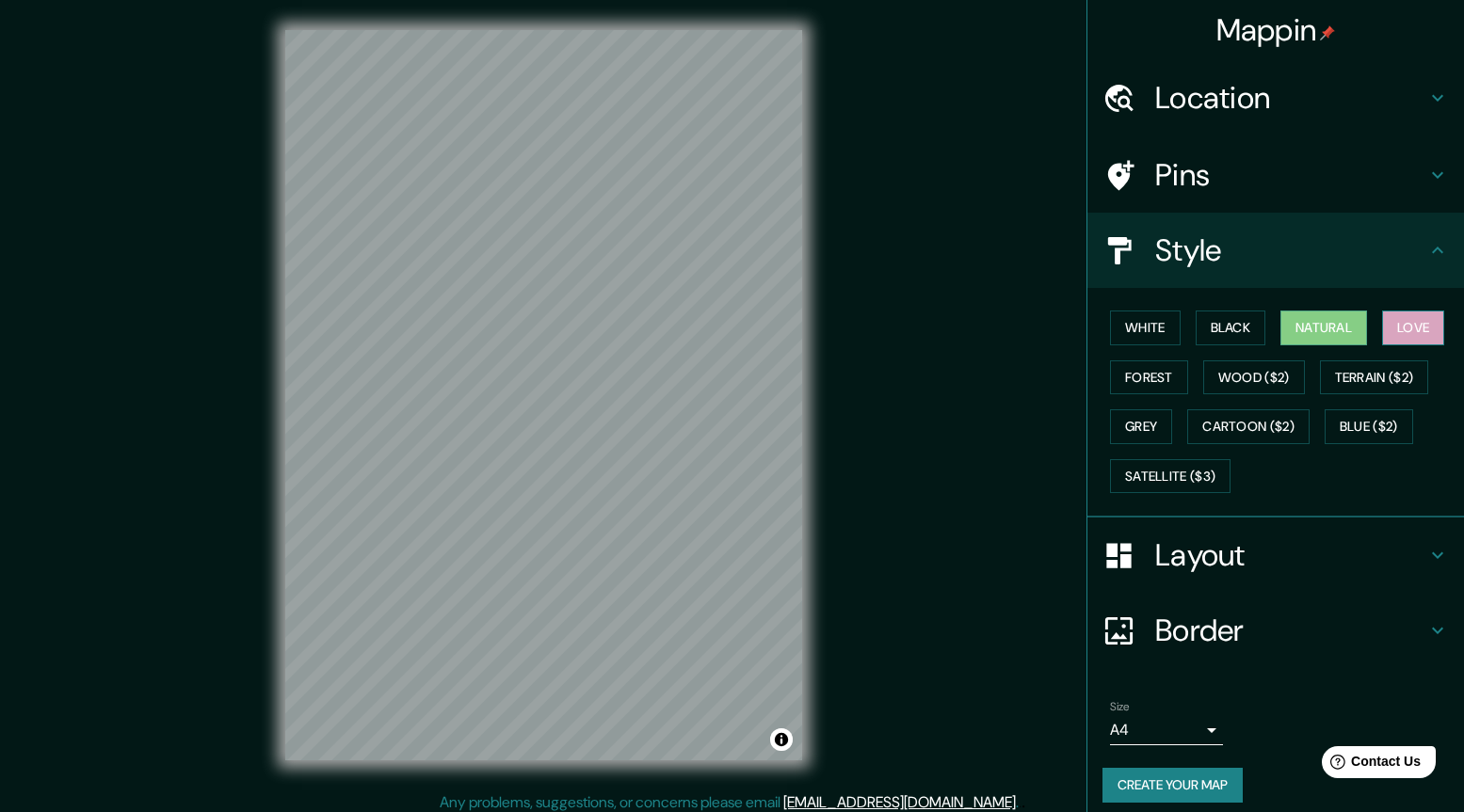 click on "Love" at bounding box center (1413, 327) 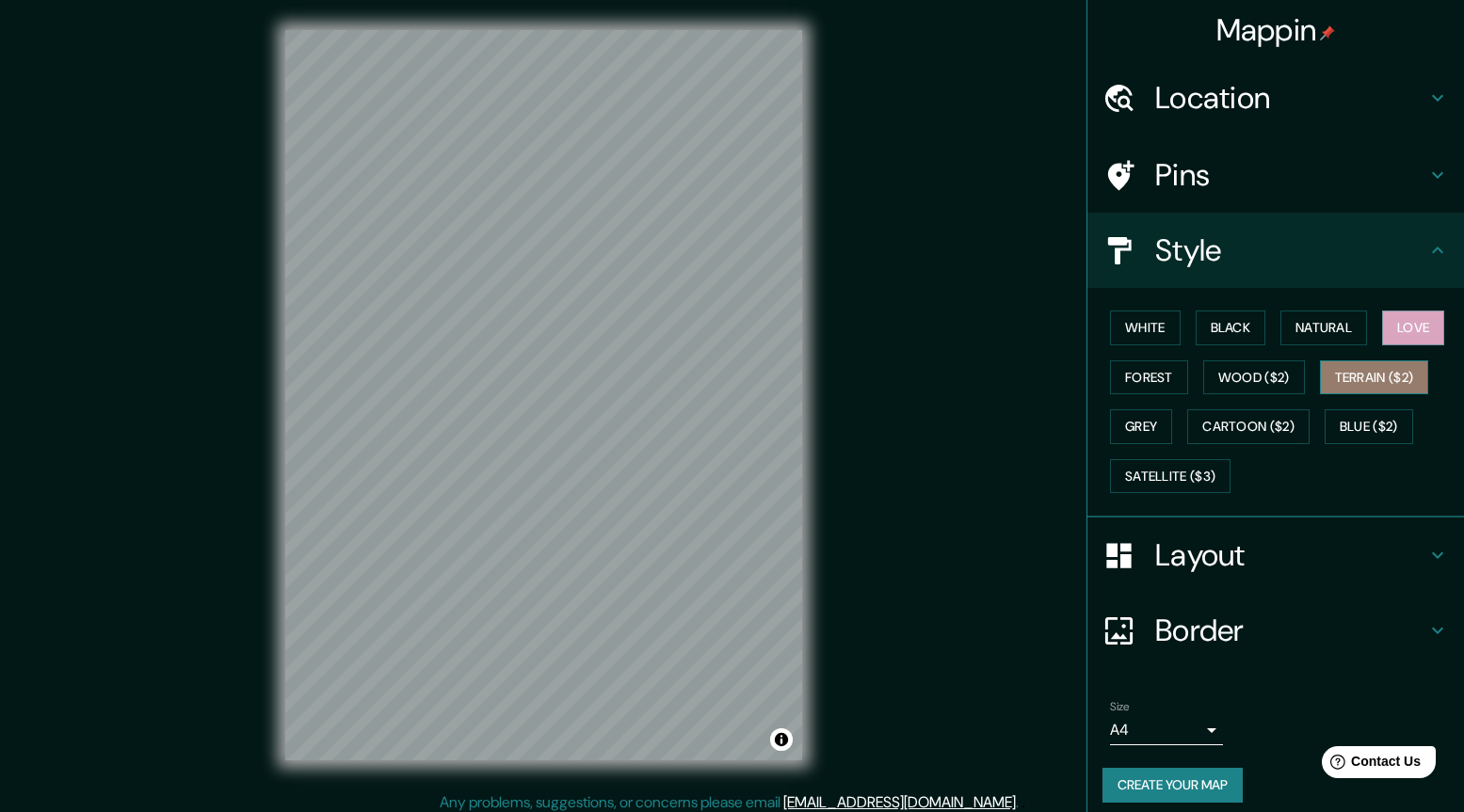 drag, startPoint x: 1408, startPoint y: 384, endPoint x: 1396, endPoint y: 404, distance: 23.323808 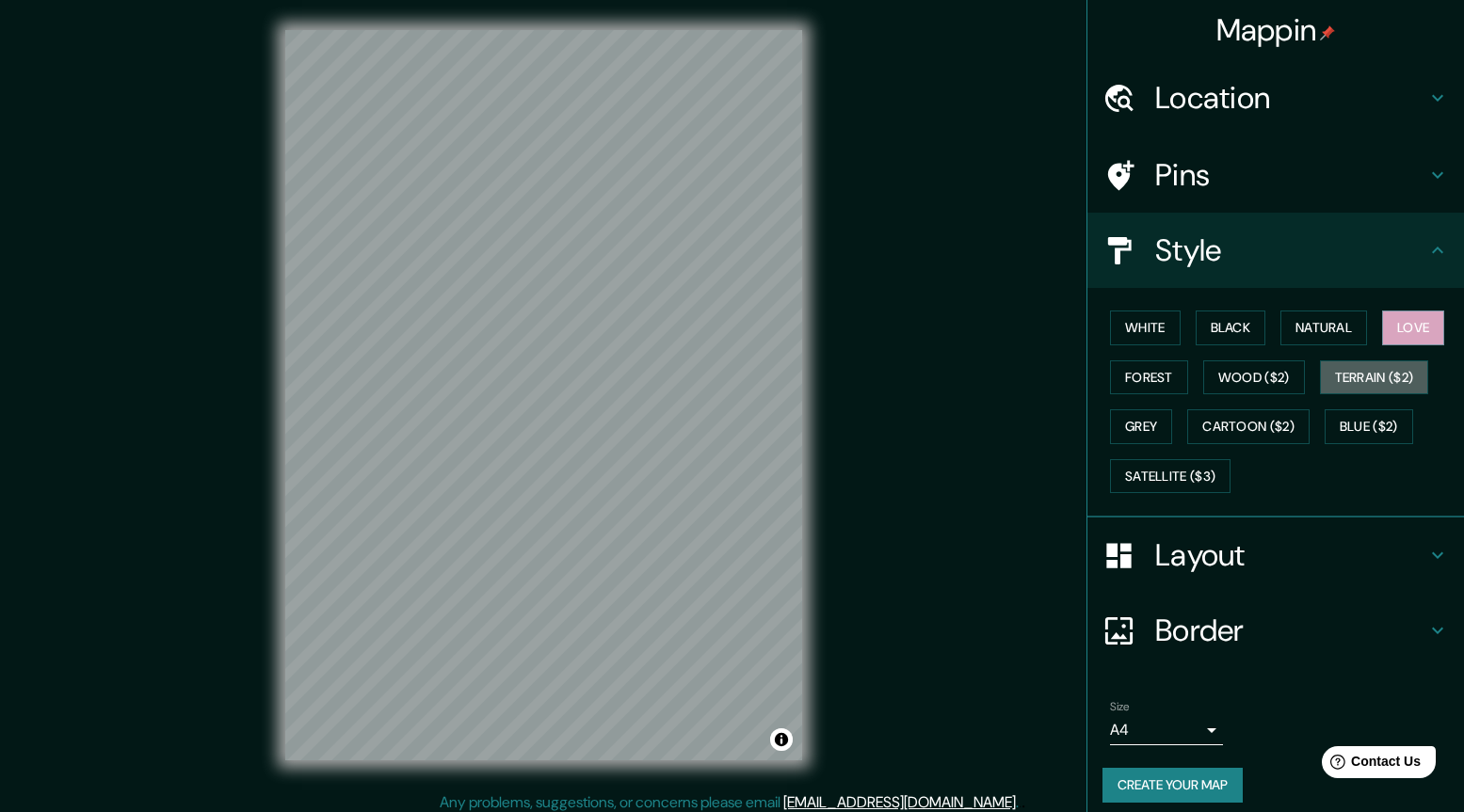 click on "Terrain ($2)" at bounding box center [1375, 377] 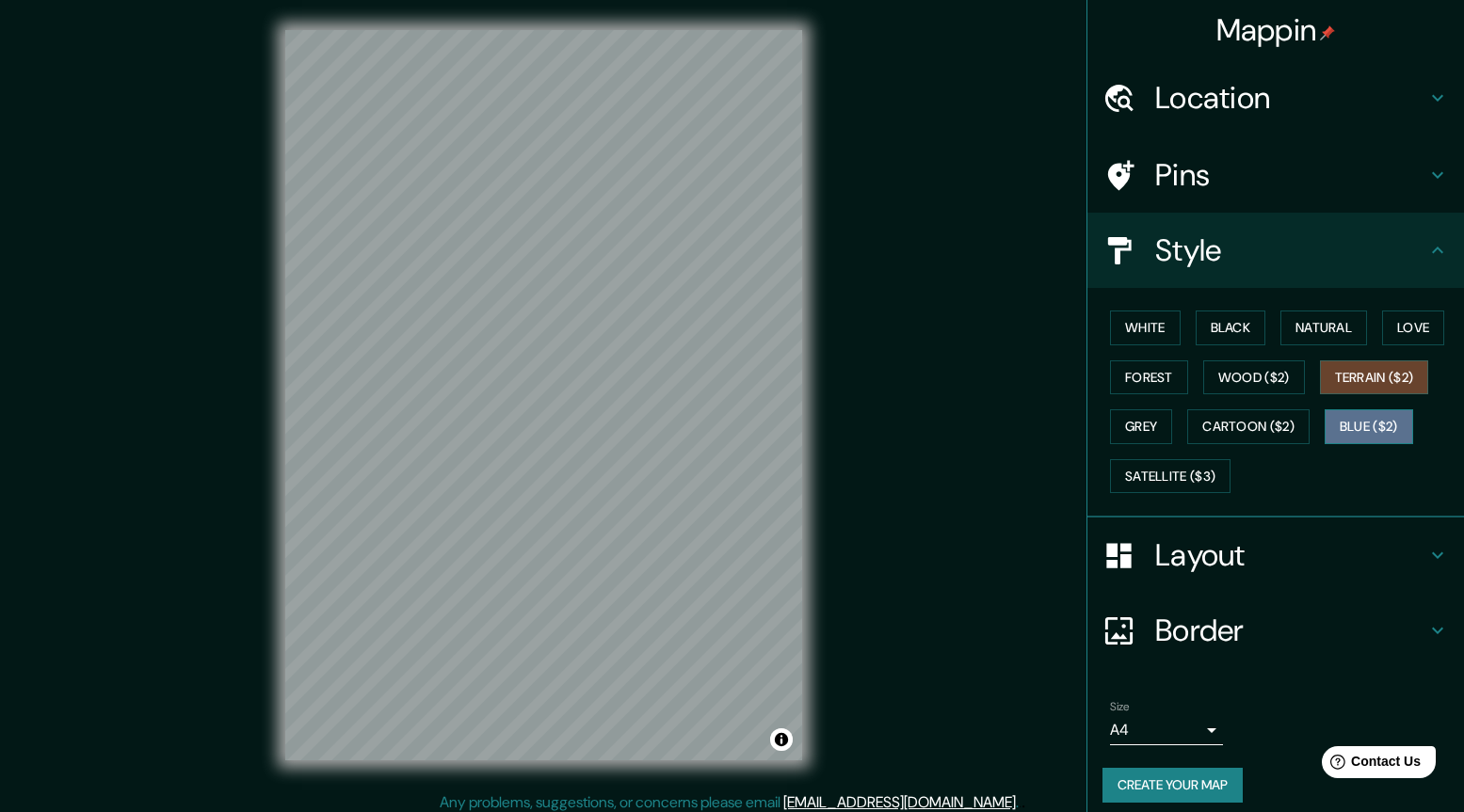 click on "Blue ($2)" at bounding box center [1369, 426] 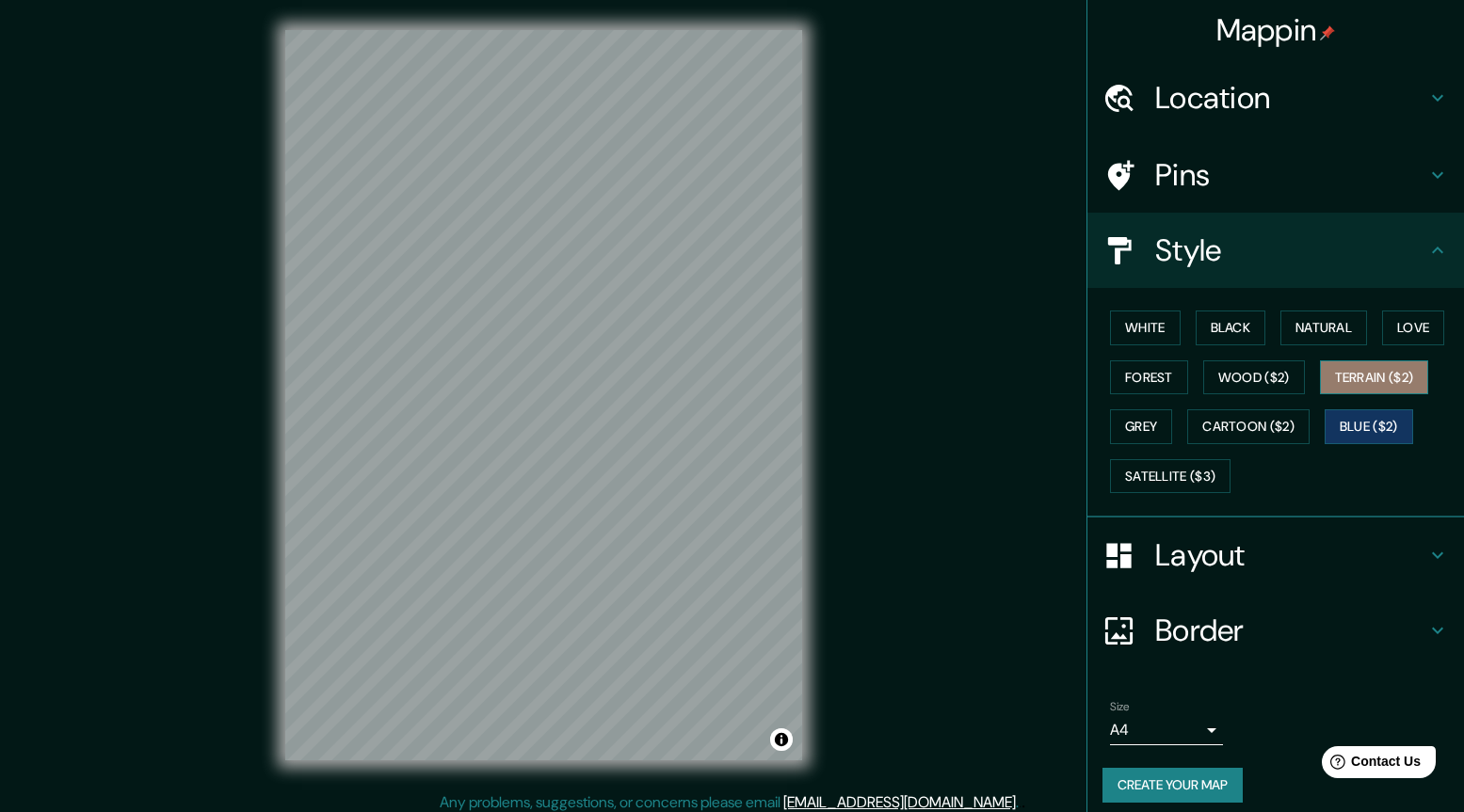 click on "Terrain ($2)" at bounding box center (1375, 377) 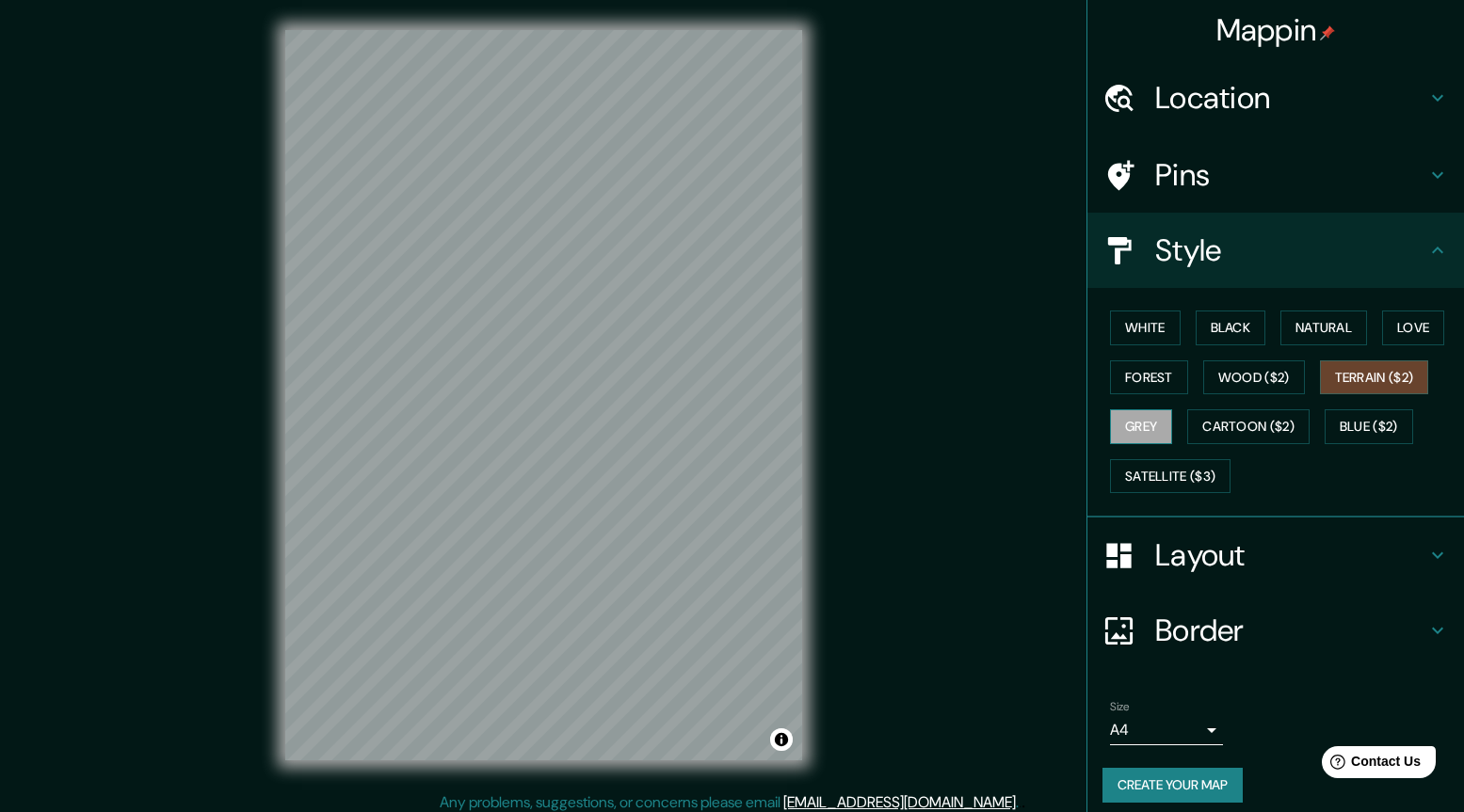 click on "Grey" at bounding box center (1141, 426) 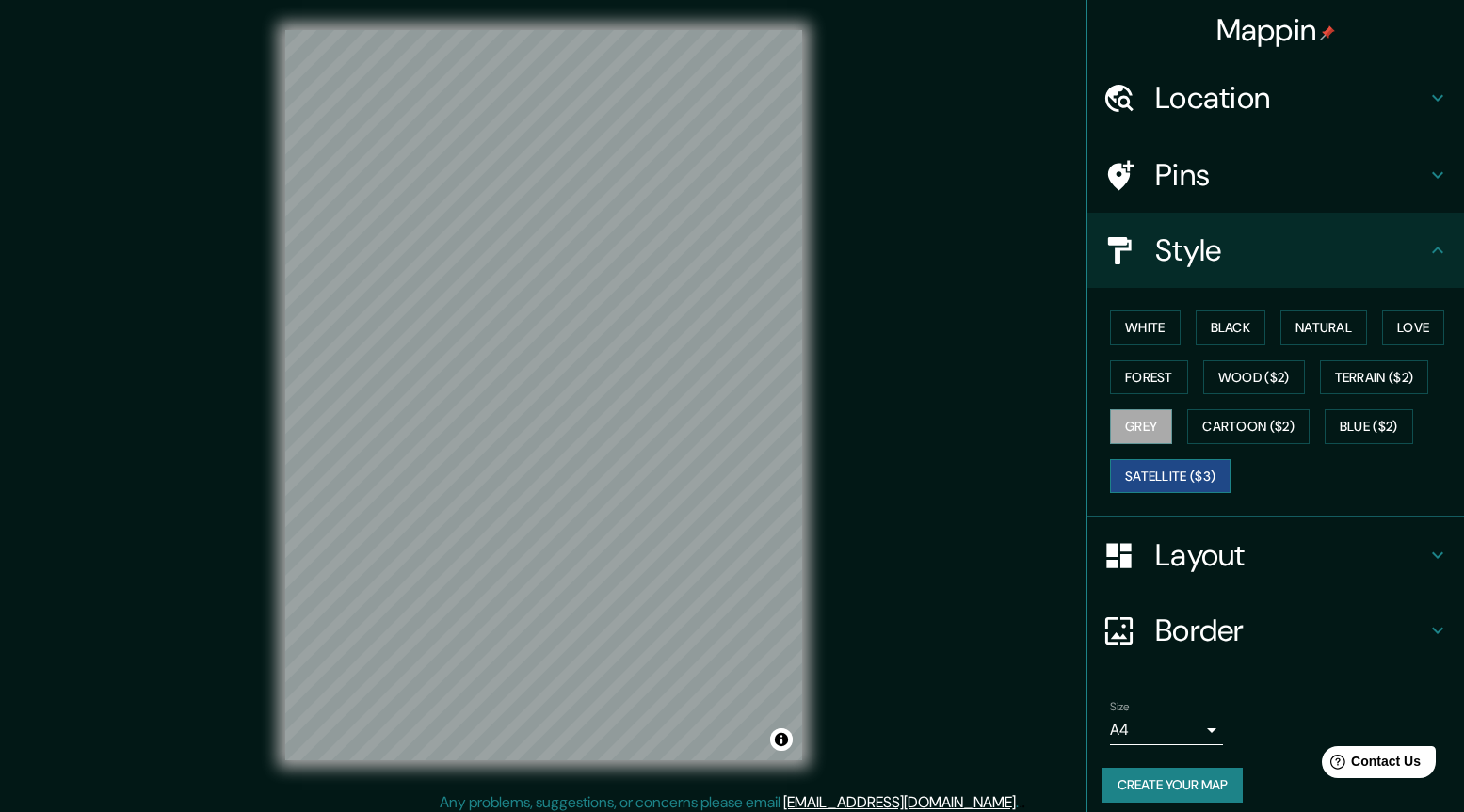 click on "Satellite ($3)" at bounding box center [1170, 476] 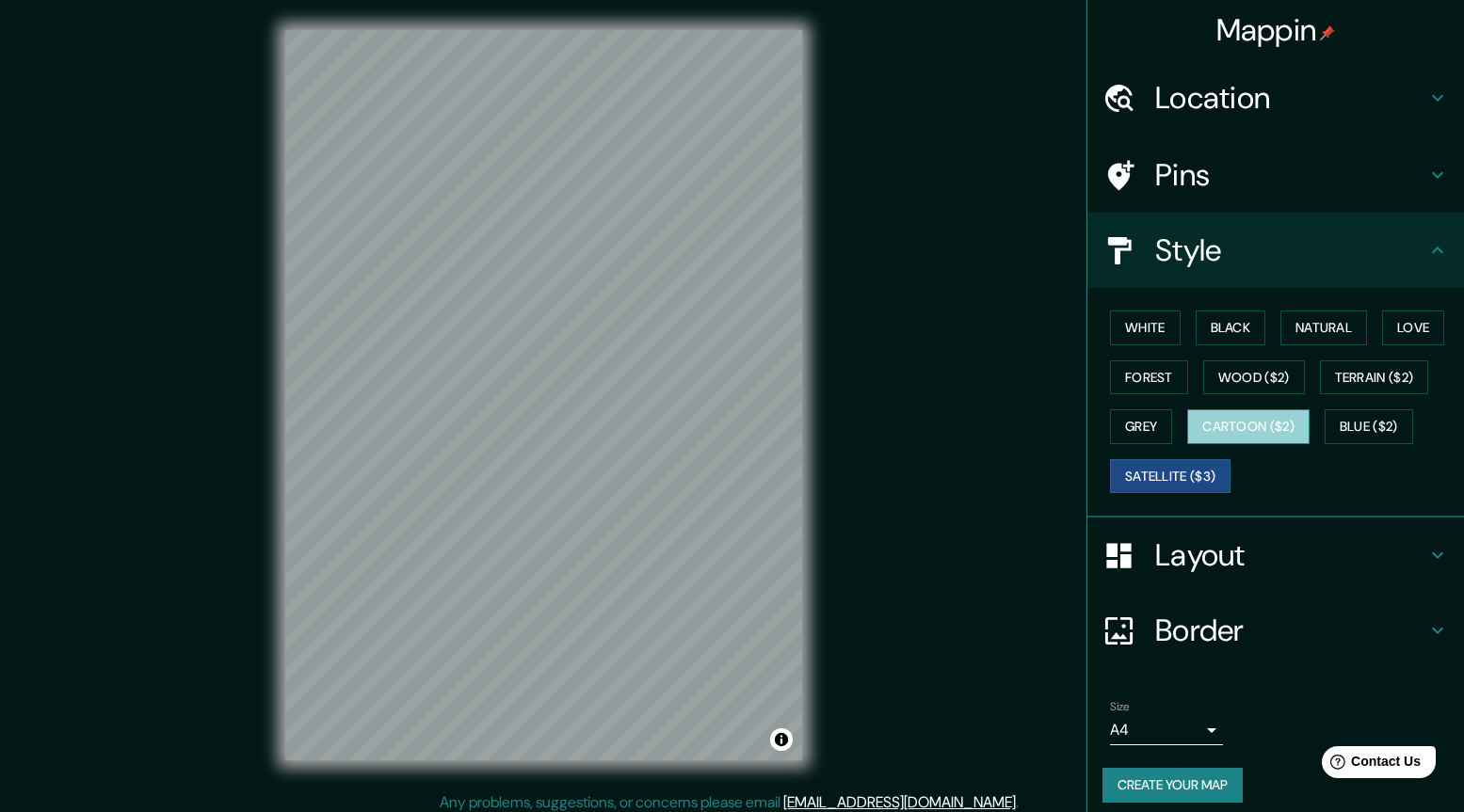 click on "Cartoon ($2)" at bounding box center (1248, 426) 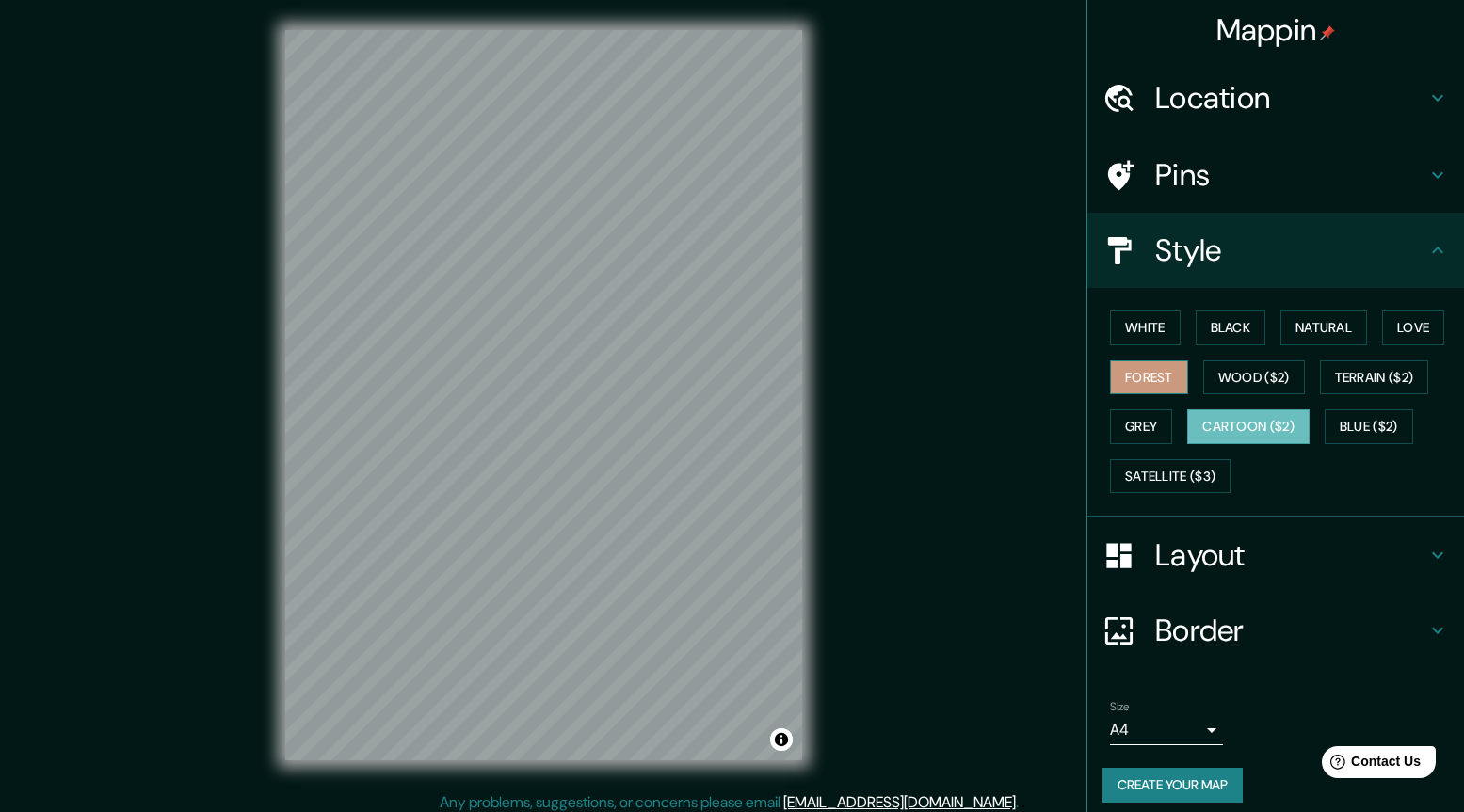 click on "Forest" at bounding box center (1149, 377) 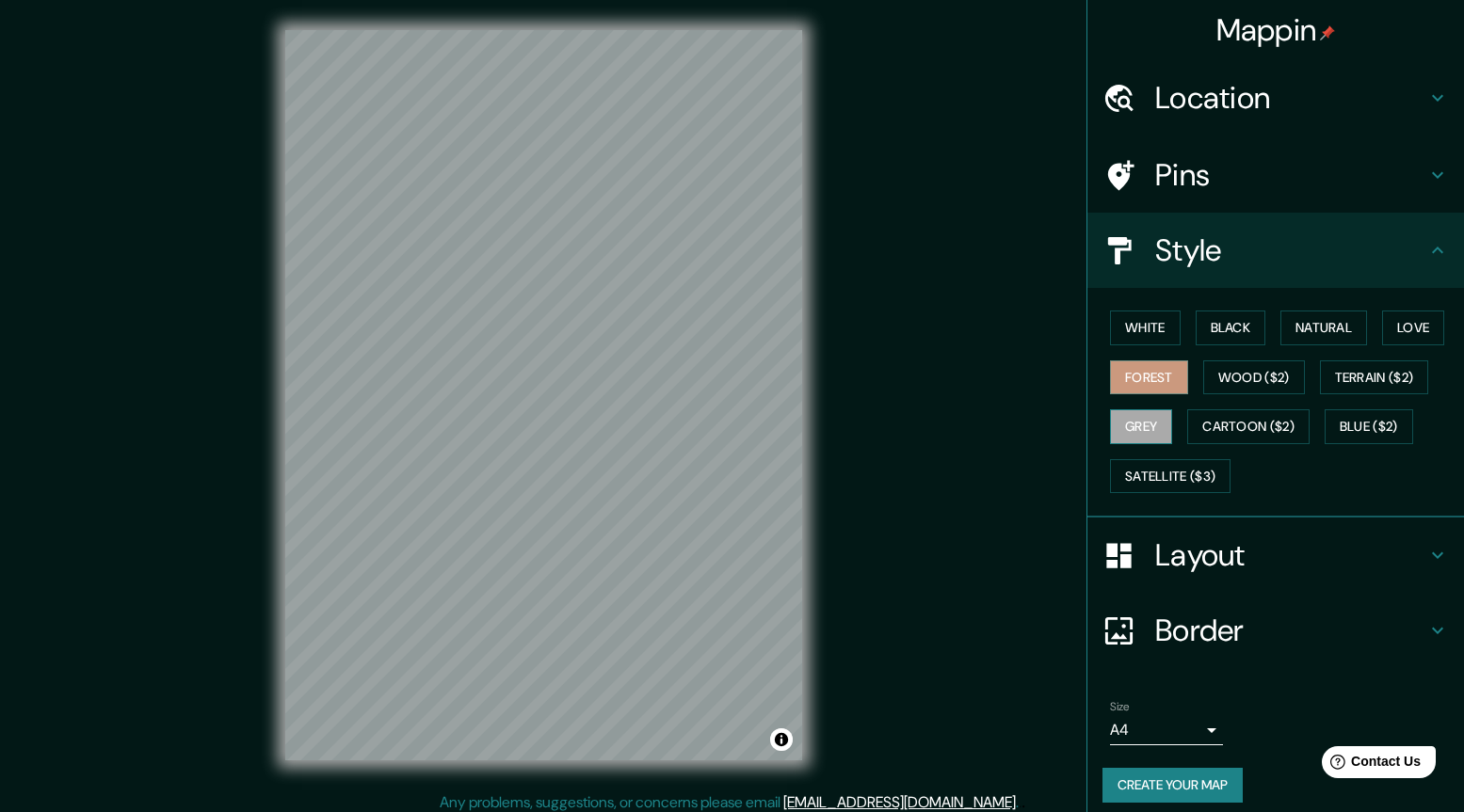 click on "Grey" at bounding box center [1141, 426] 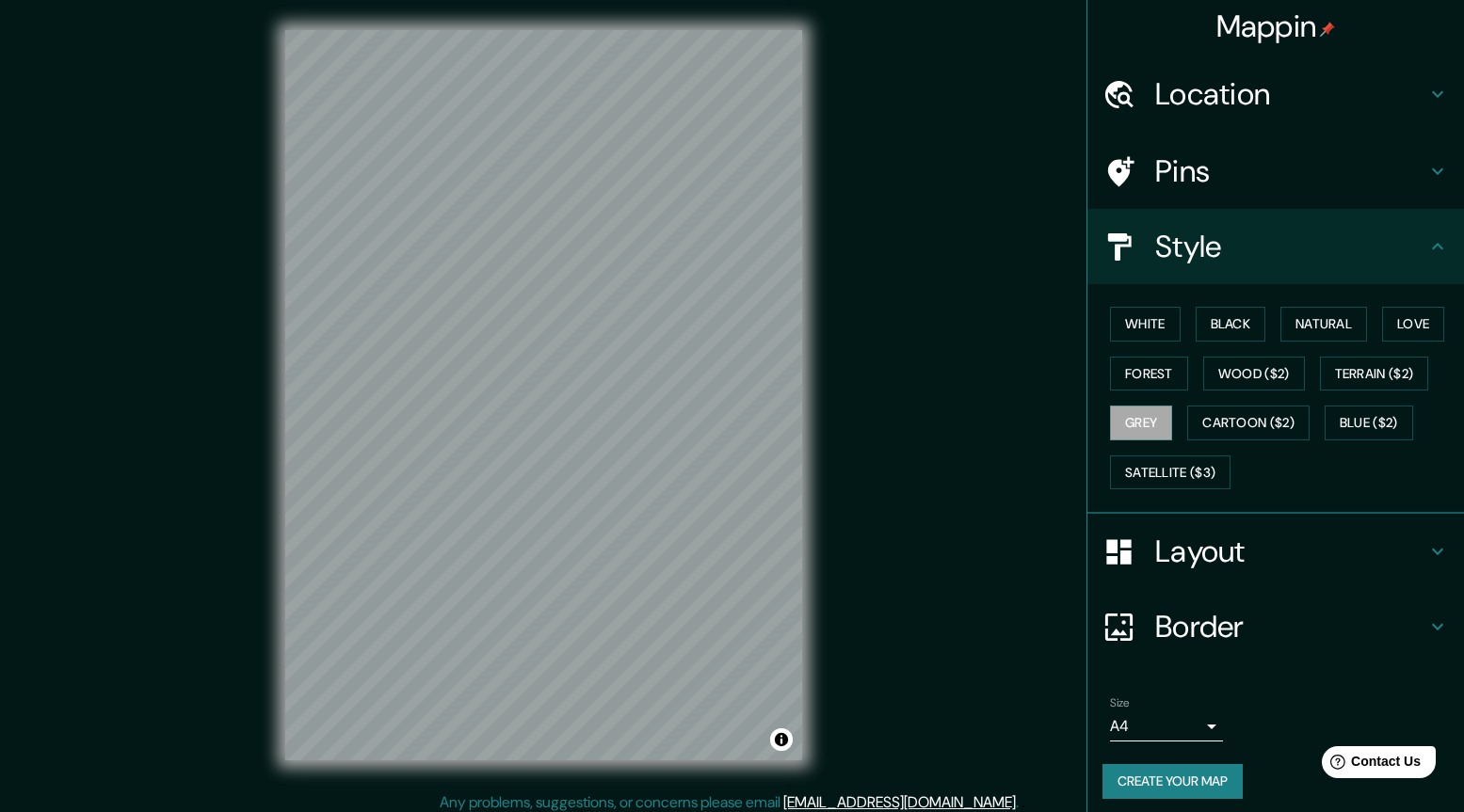 scroll, scrollTop: 0, scrollLeft: 0, axis: both 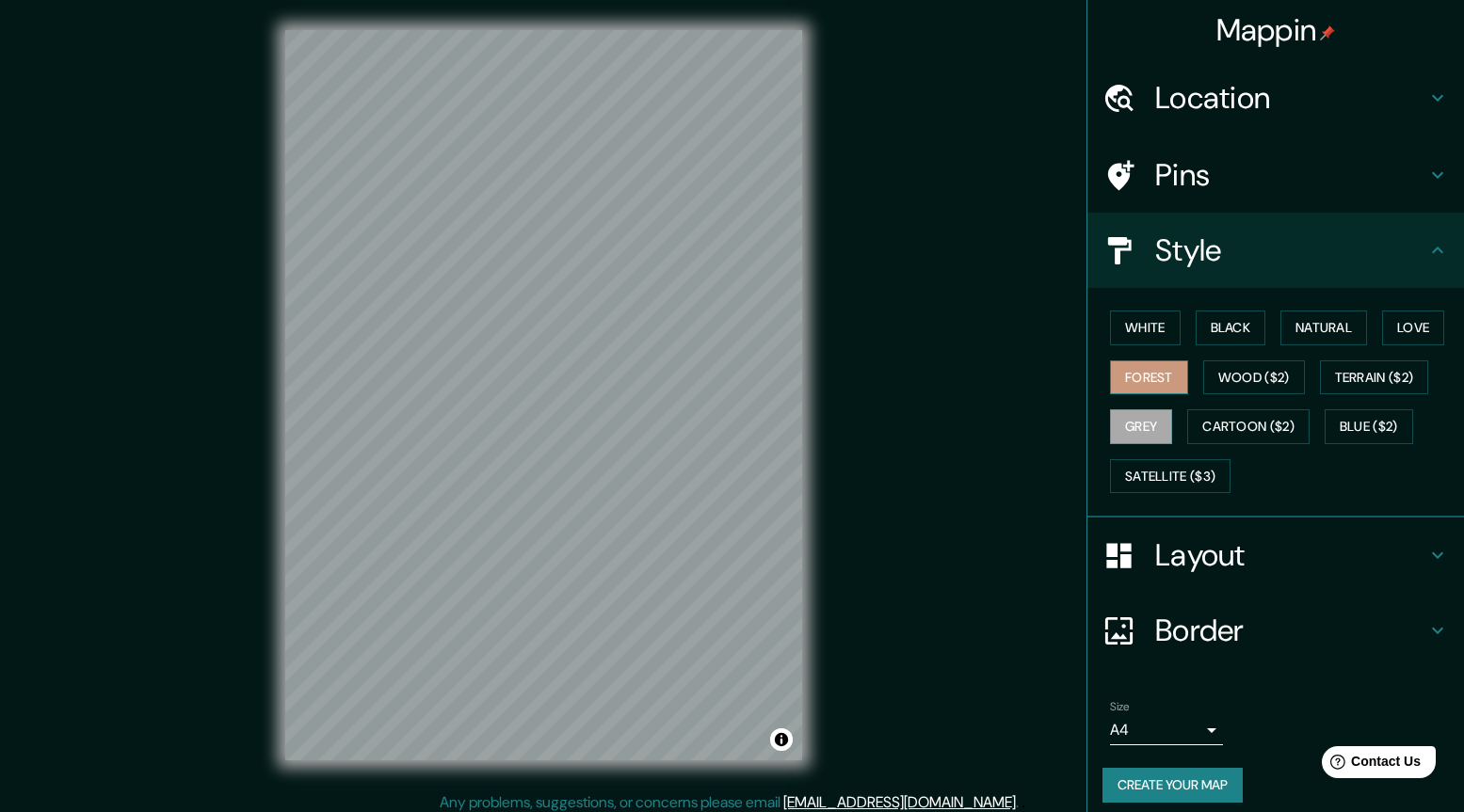 click on "Forest" at bounding box center (1149, 377) 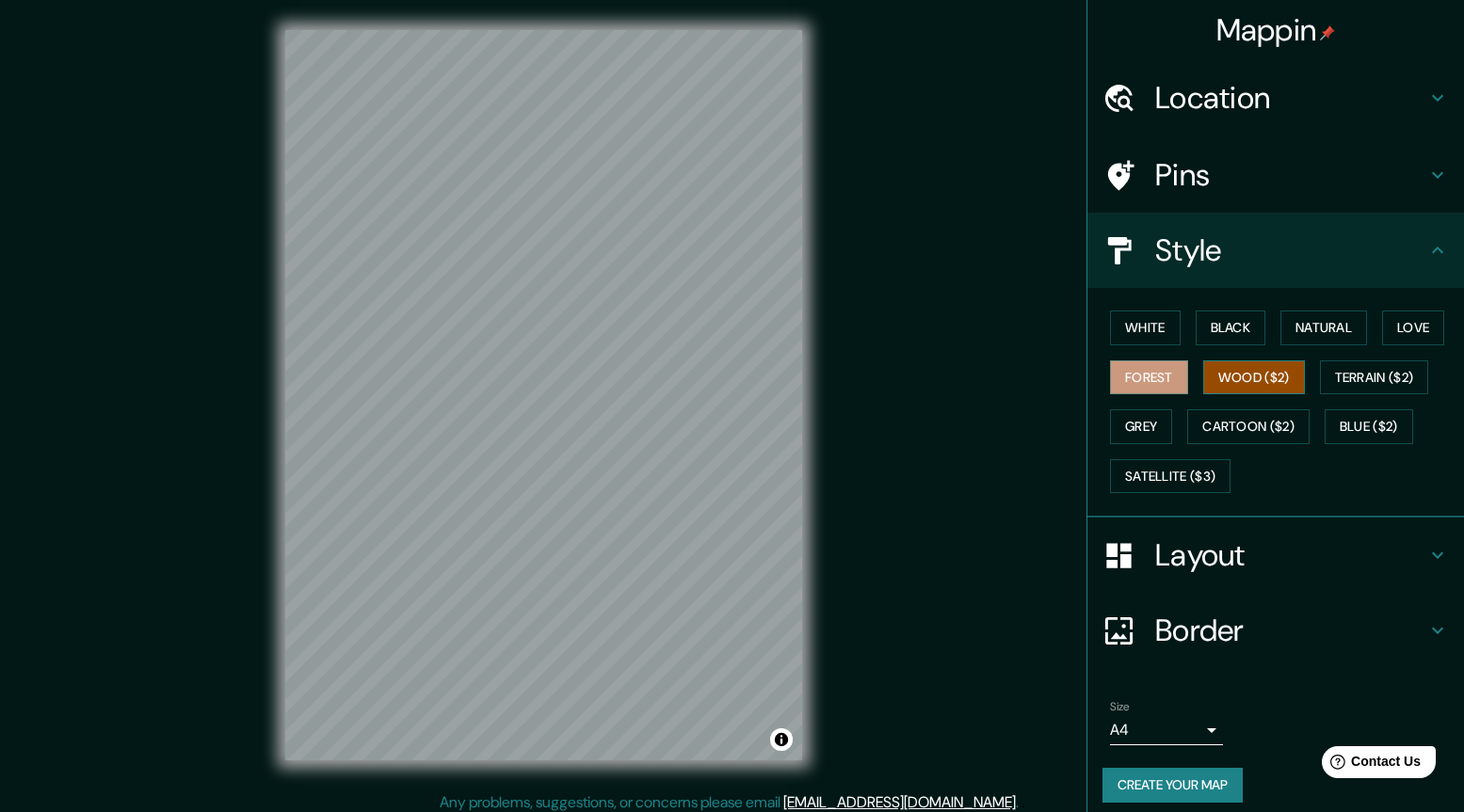 click on "Wood ($2)" at bounding box center (1254, 377) 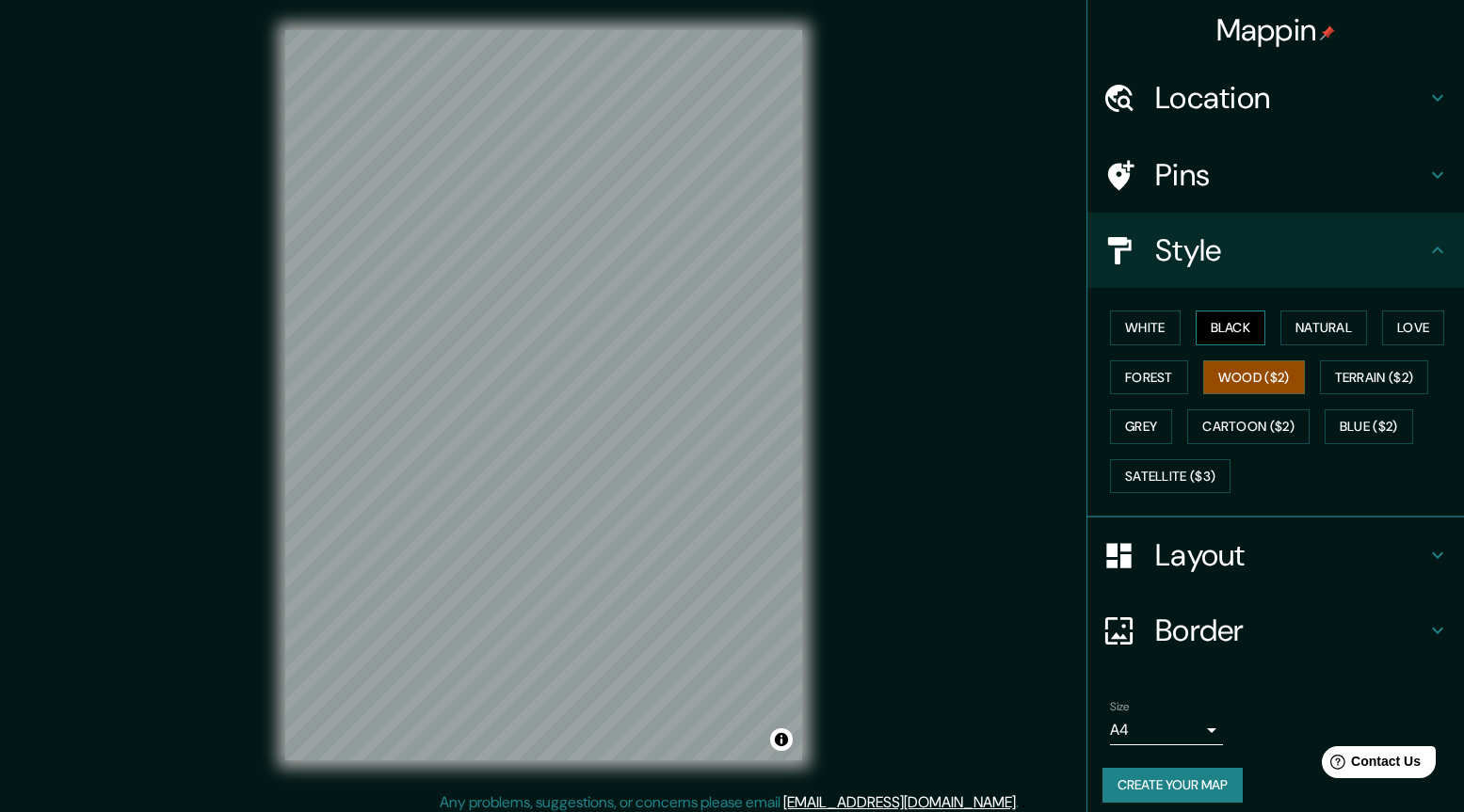 click on "Black" at bounding box center (1231, 327) 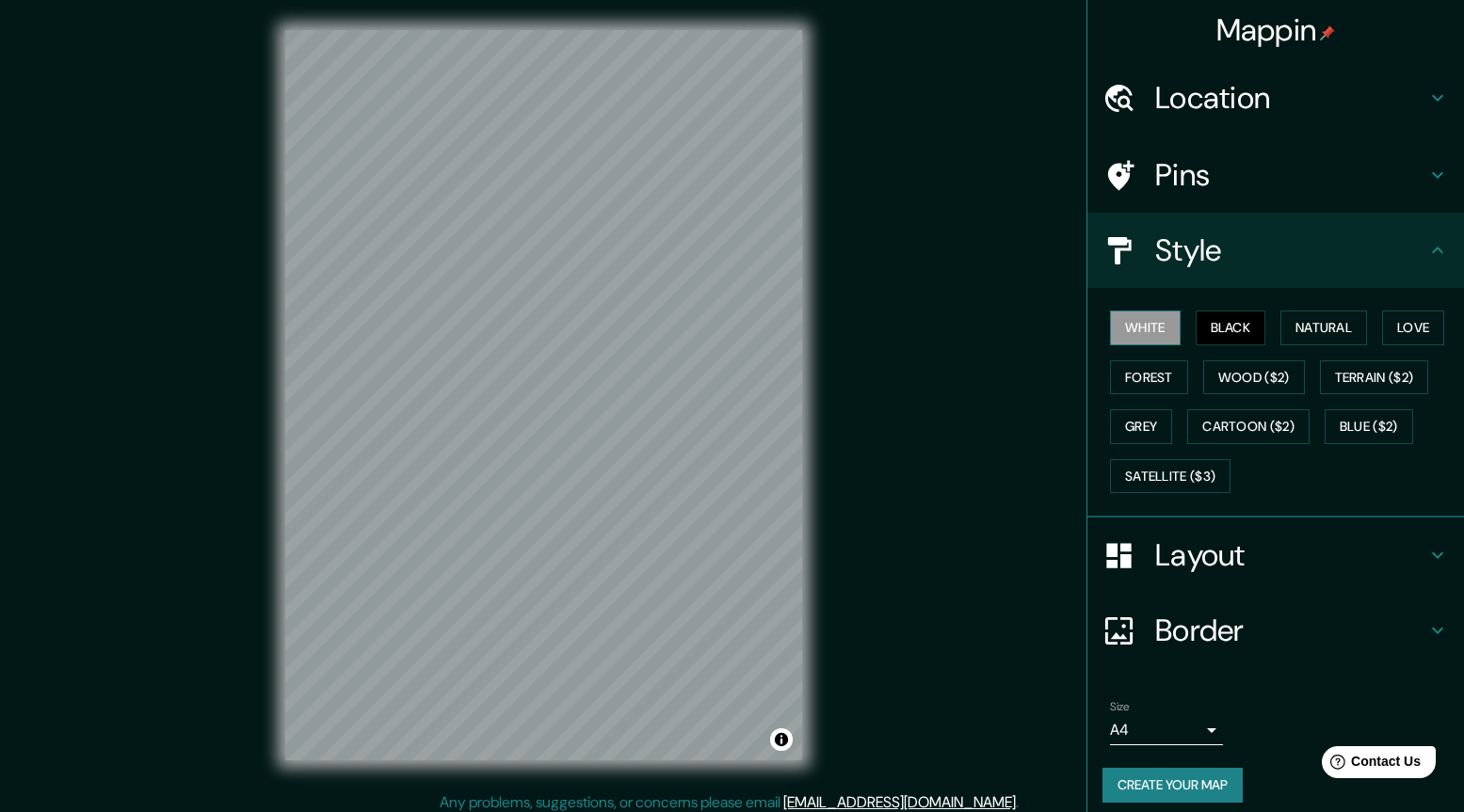 click on "White" at bounding box center (1145, 327) 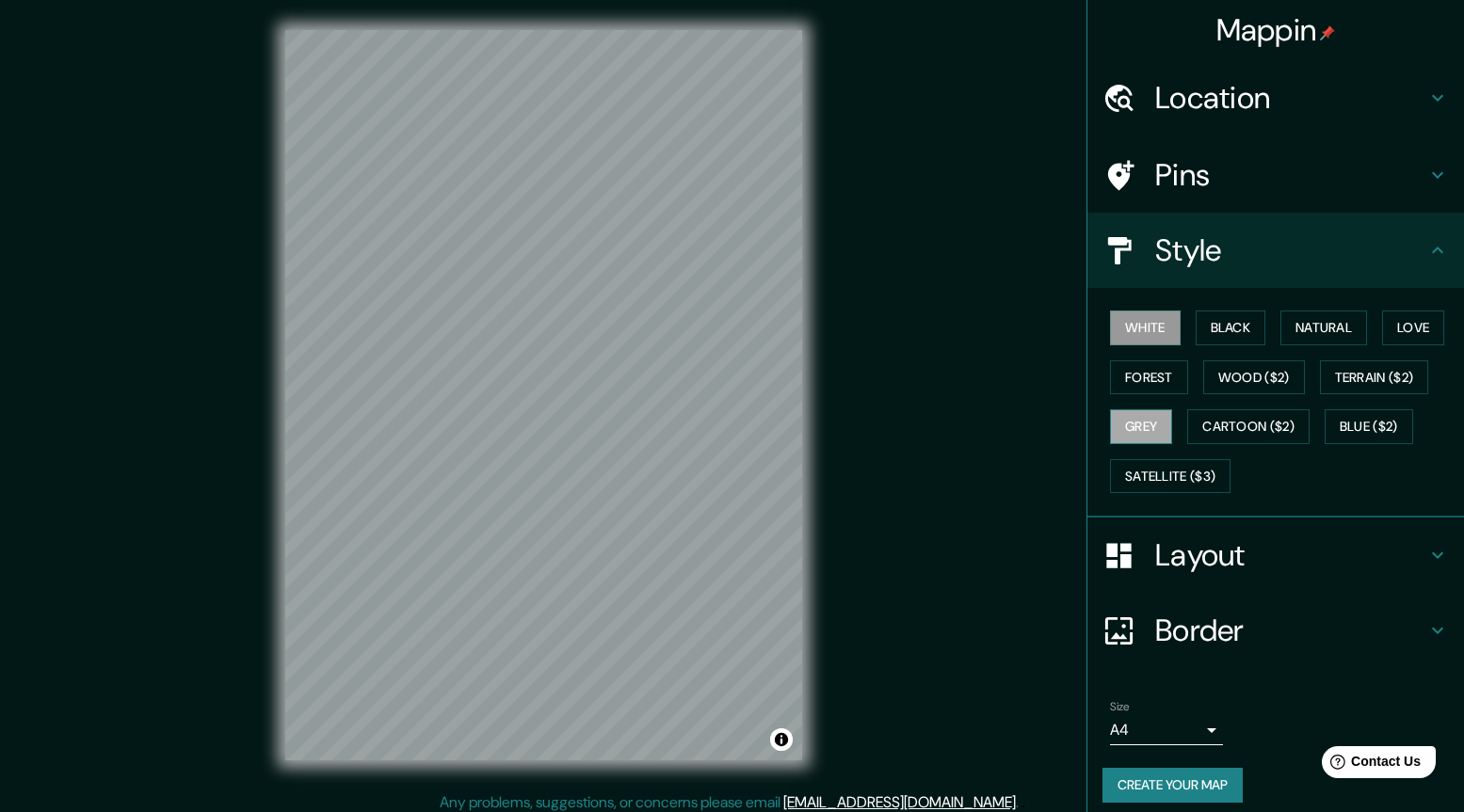 click on "Grey" at bounding box center [1141, 426] 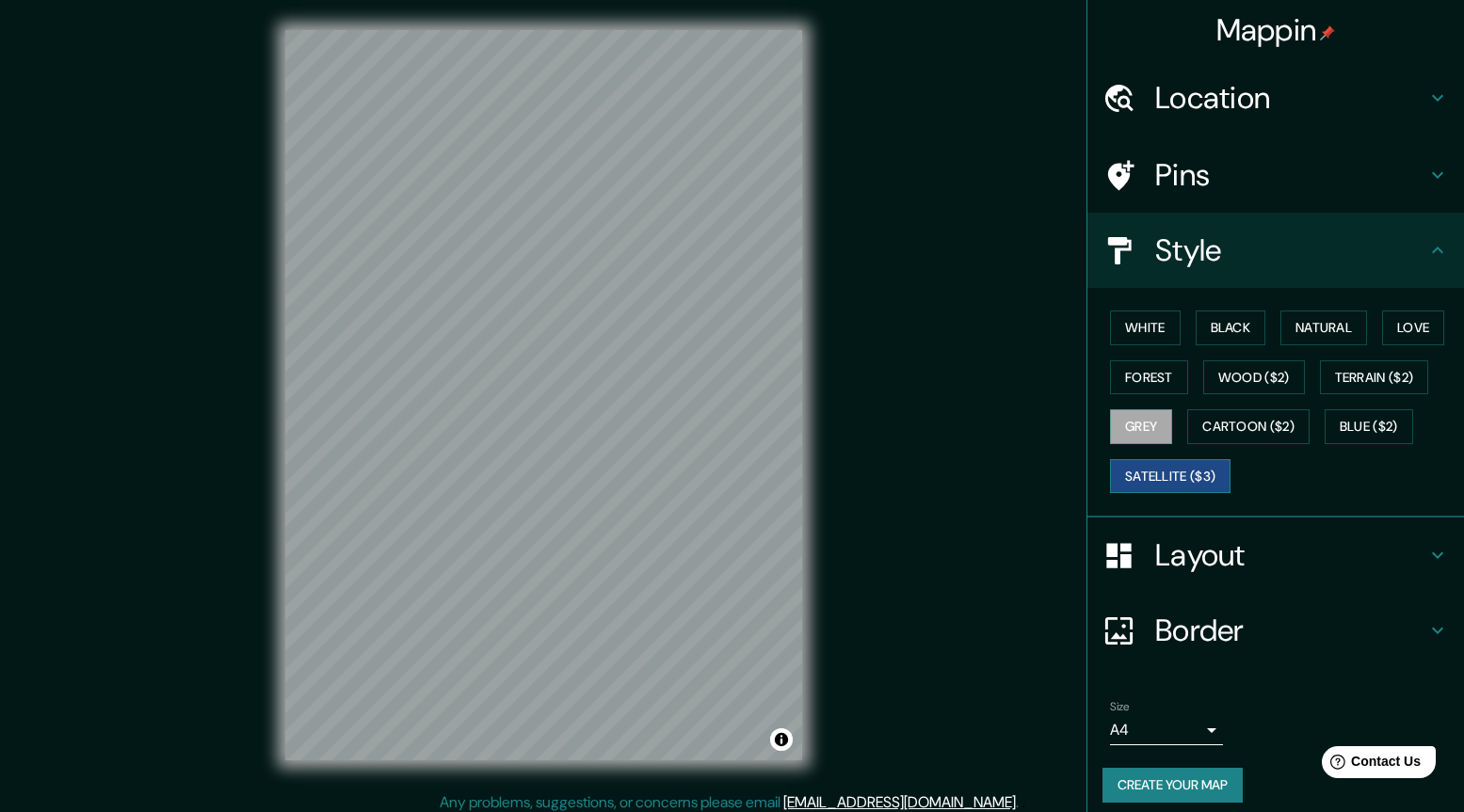 click on "Satellite ($3)" at bounding box center [1170, 476] 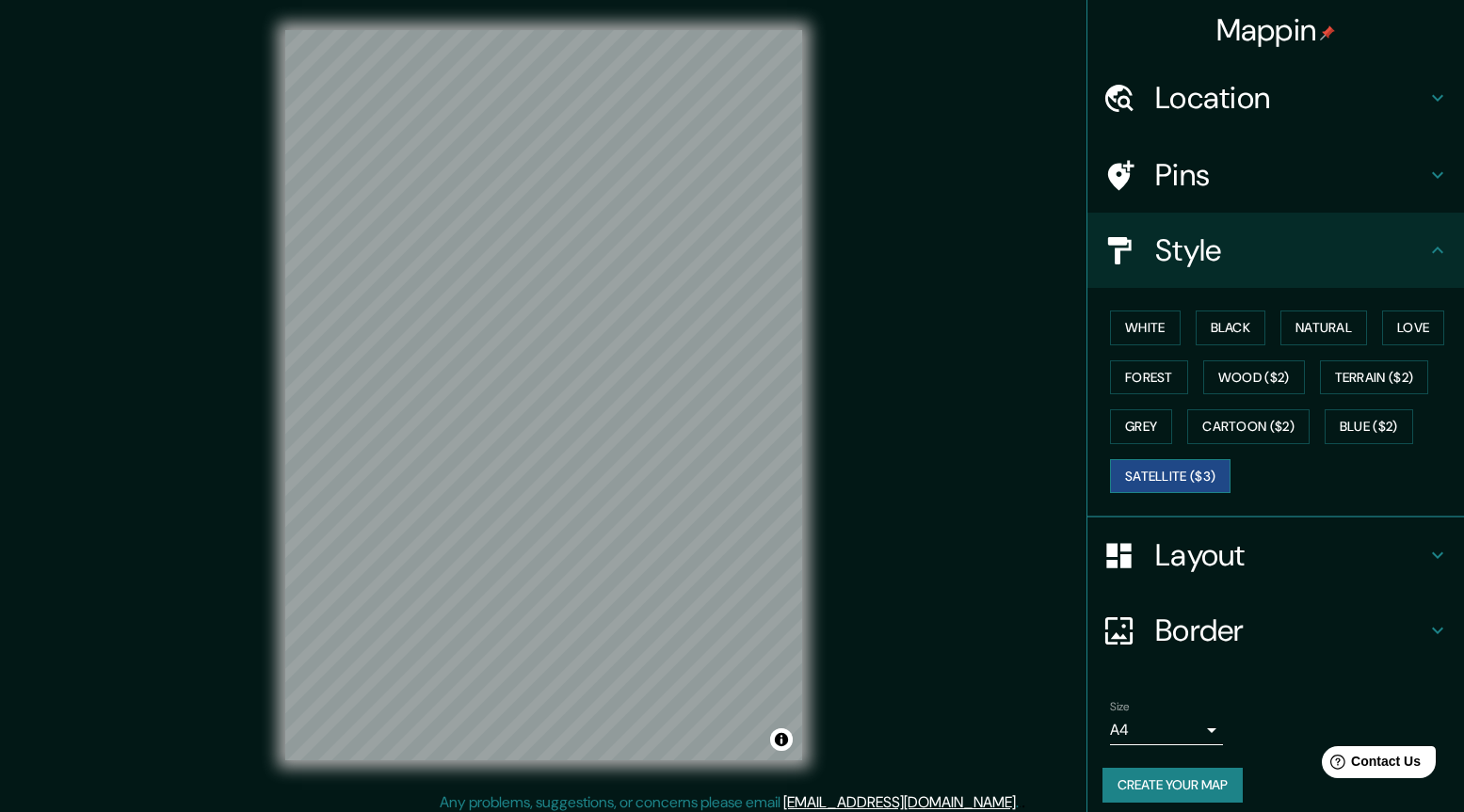 scroll, scrollTop: 0, scrollLeft: 0, axis: both 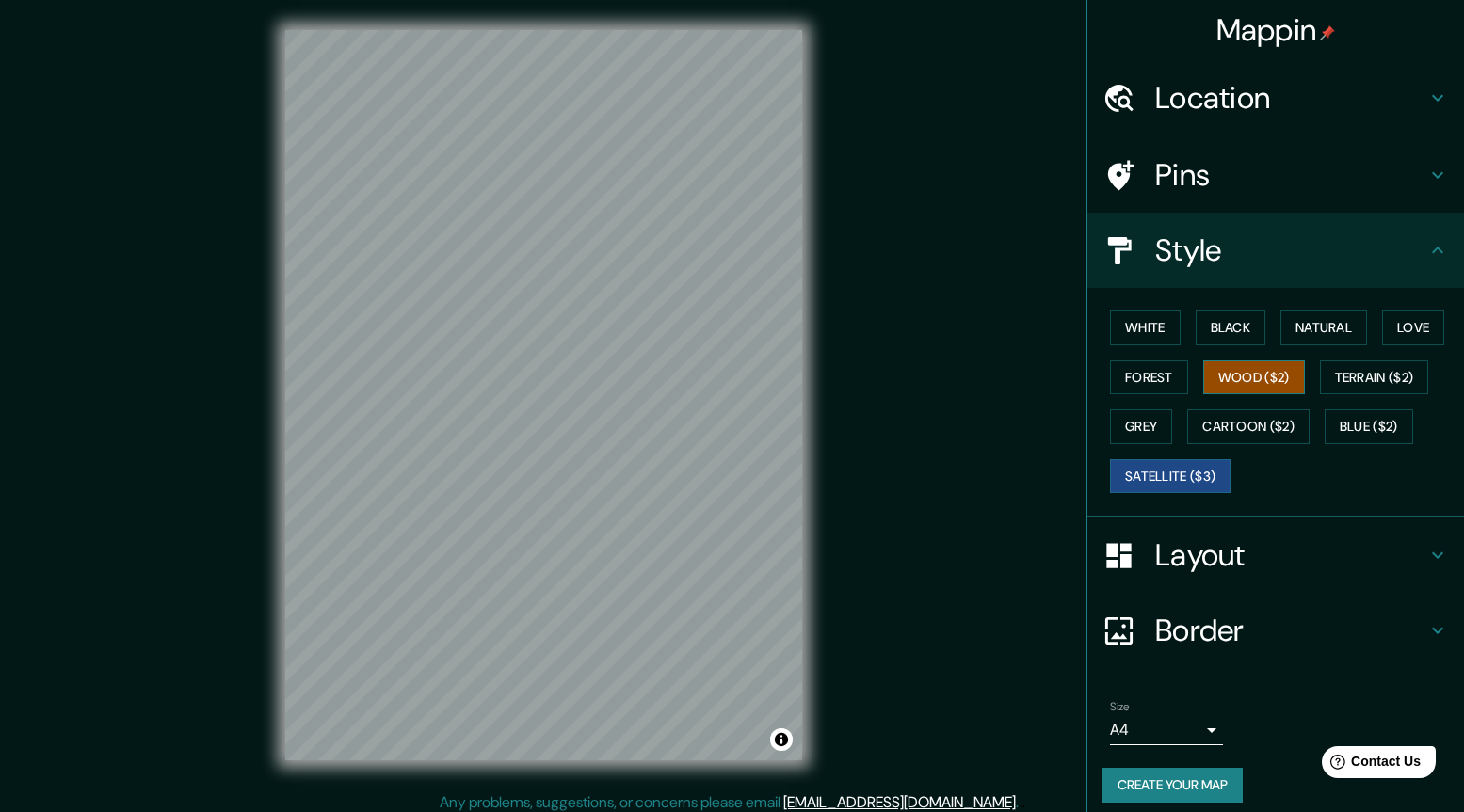 click on "Wood ($2)" at bounding box center [1254, 377] 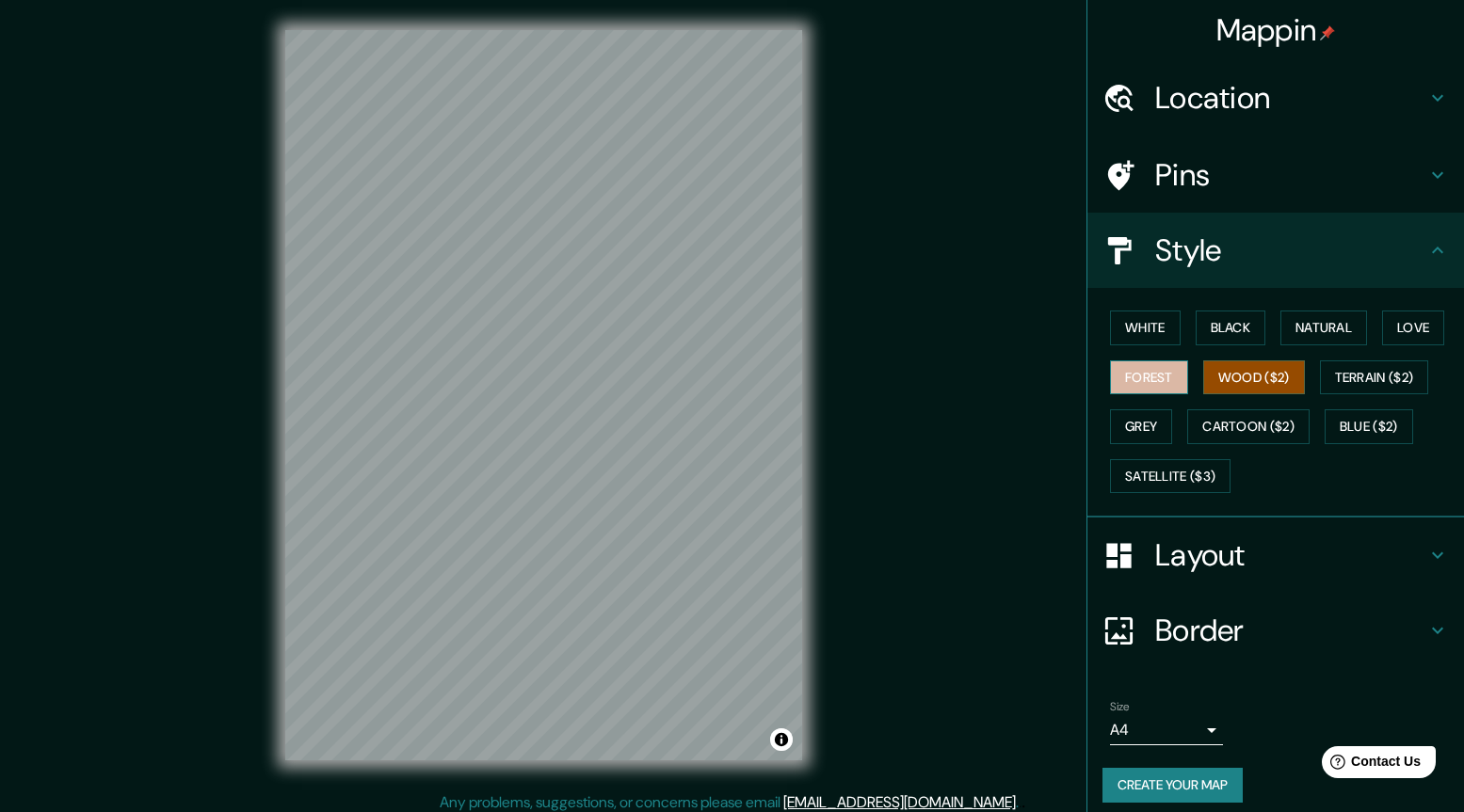 click on "Forest" at bounding box center [1149, 377] 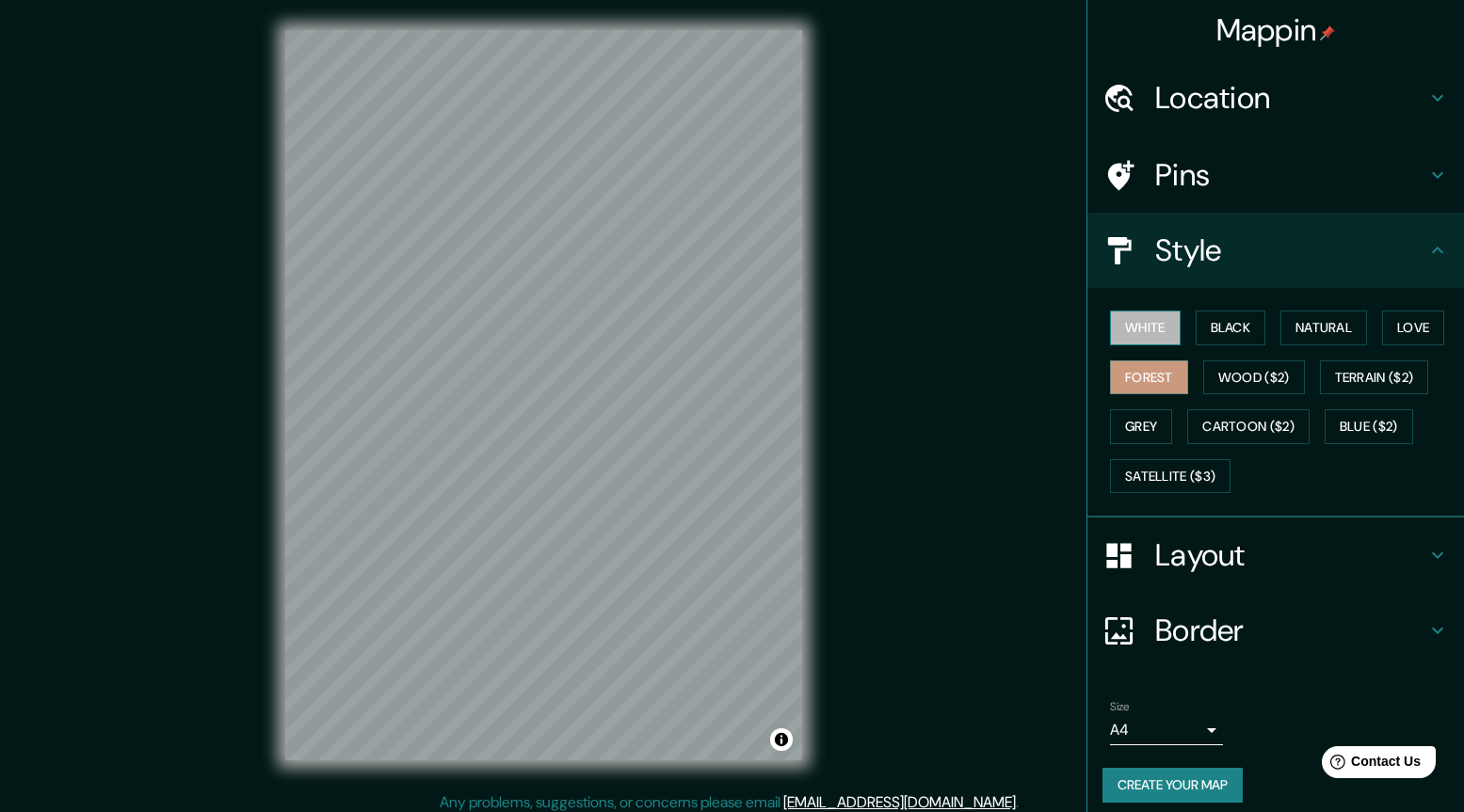 click on "White" at bounding box center [1145, 327] 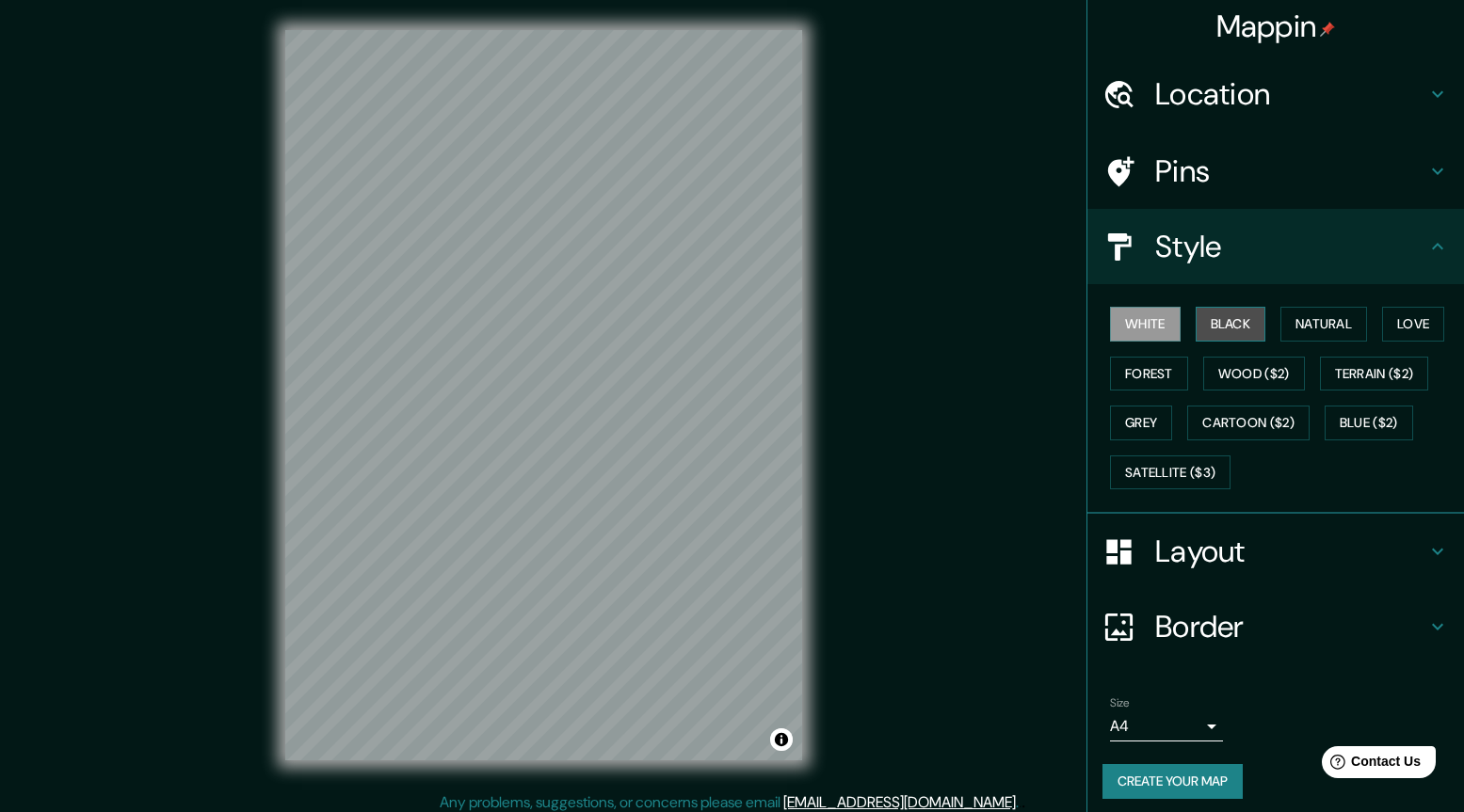 click on "Black" at bounding box center (1231, 324) 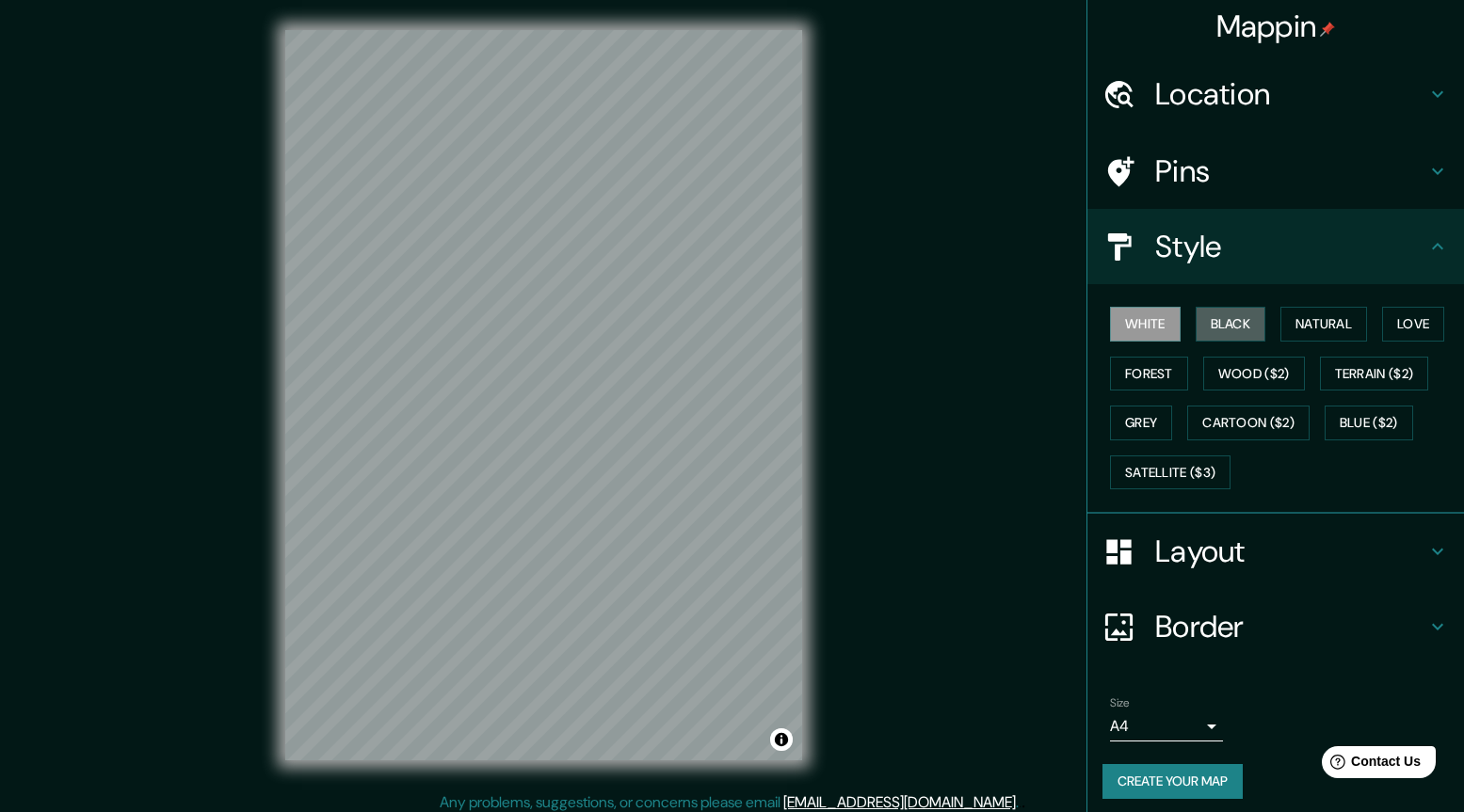 scroll, scrollTop: 1, scrollLeft: 0, axis: vertical 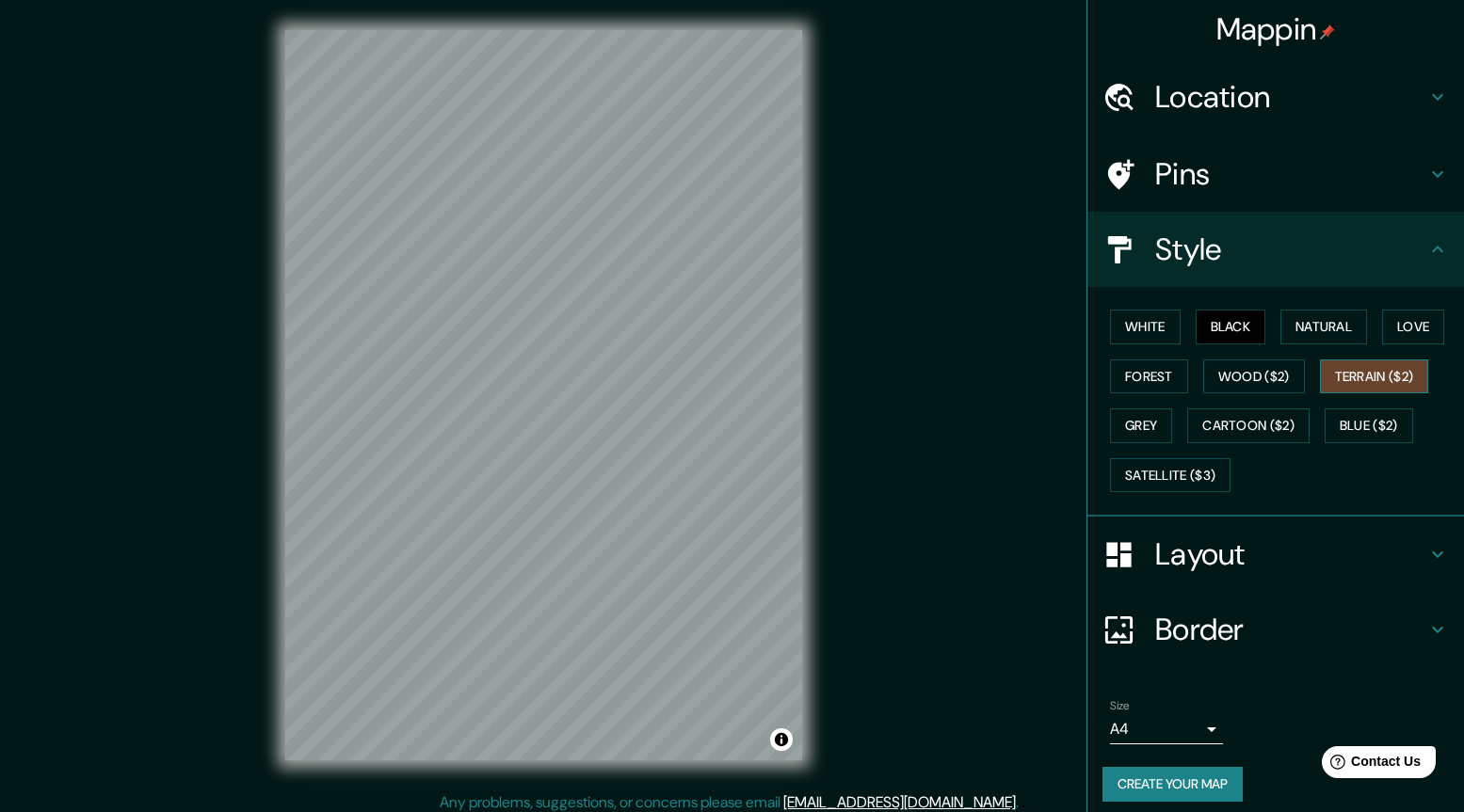 click on "Terrain ($2)" at bounding box center (1375, 376) 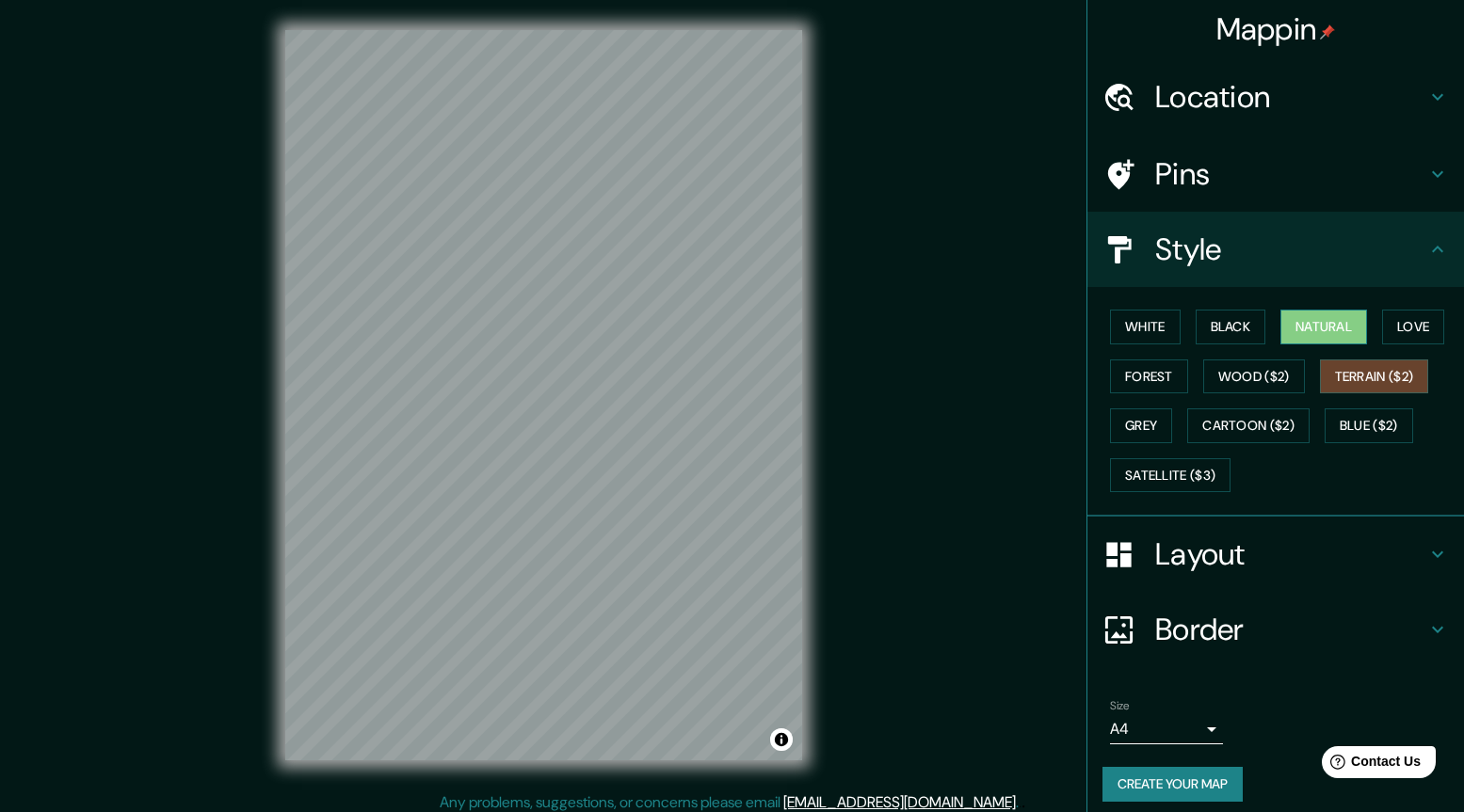 click on "Natural" at bounding box center [1324, 326] 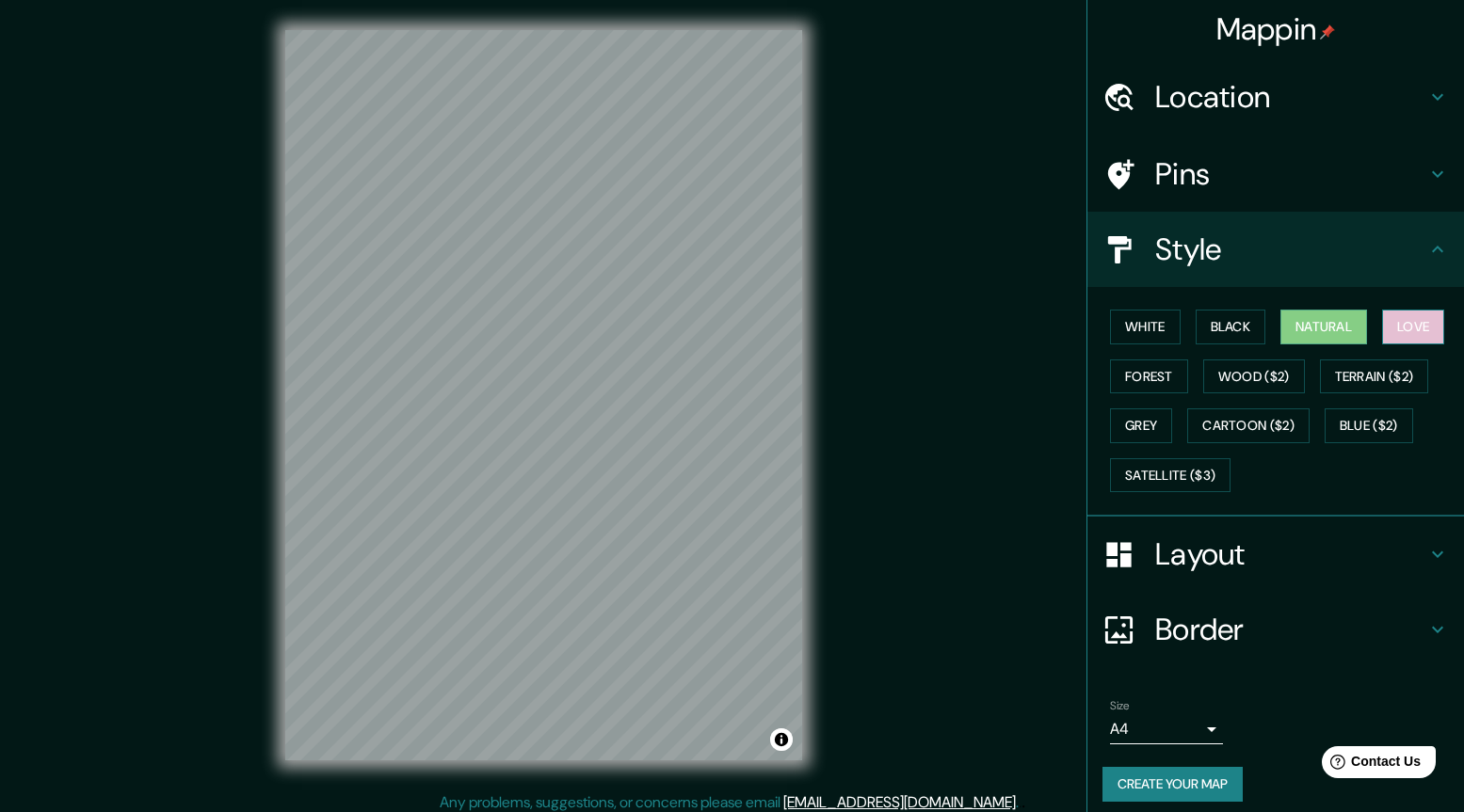 click on "Love" at bounding box center (1413, 326) 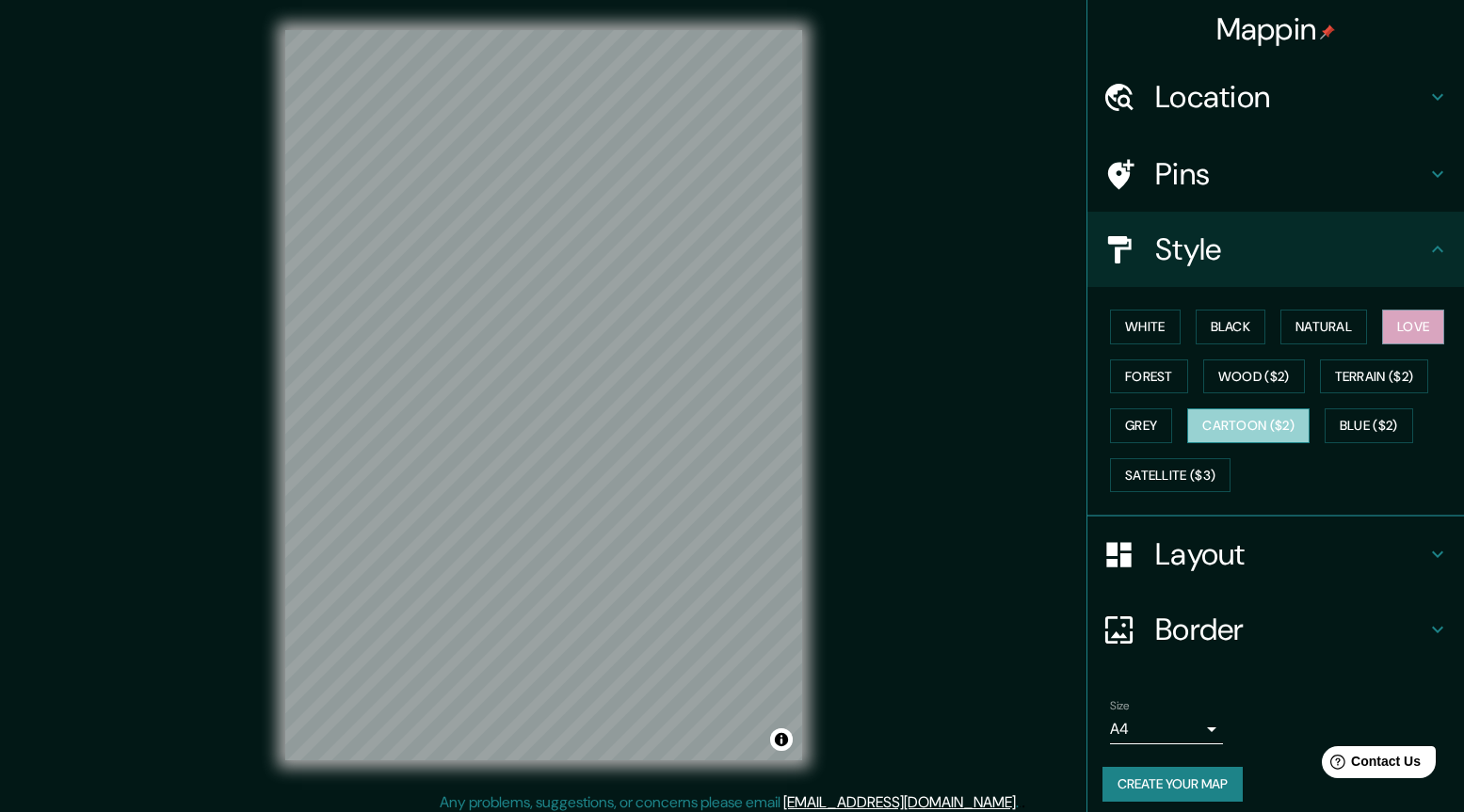 click on "Cartoon ($2)" at bounding box center [1248, 425] 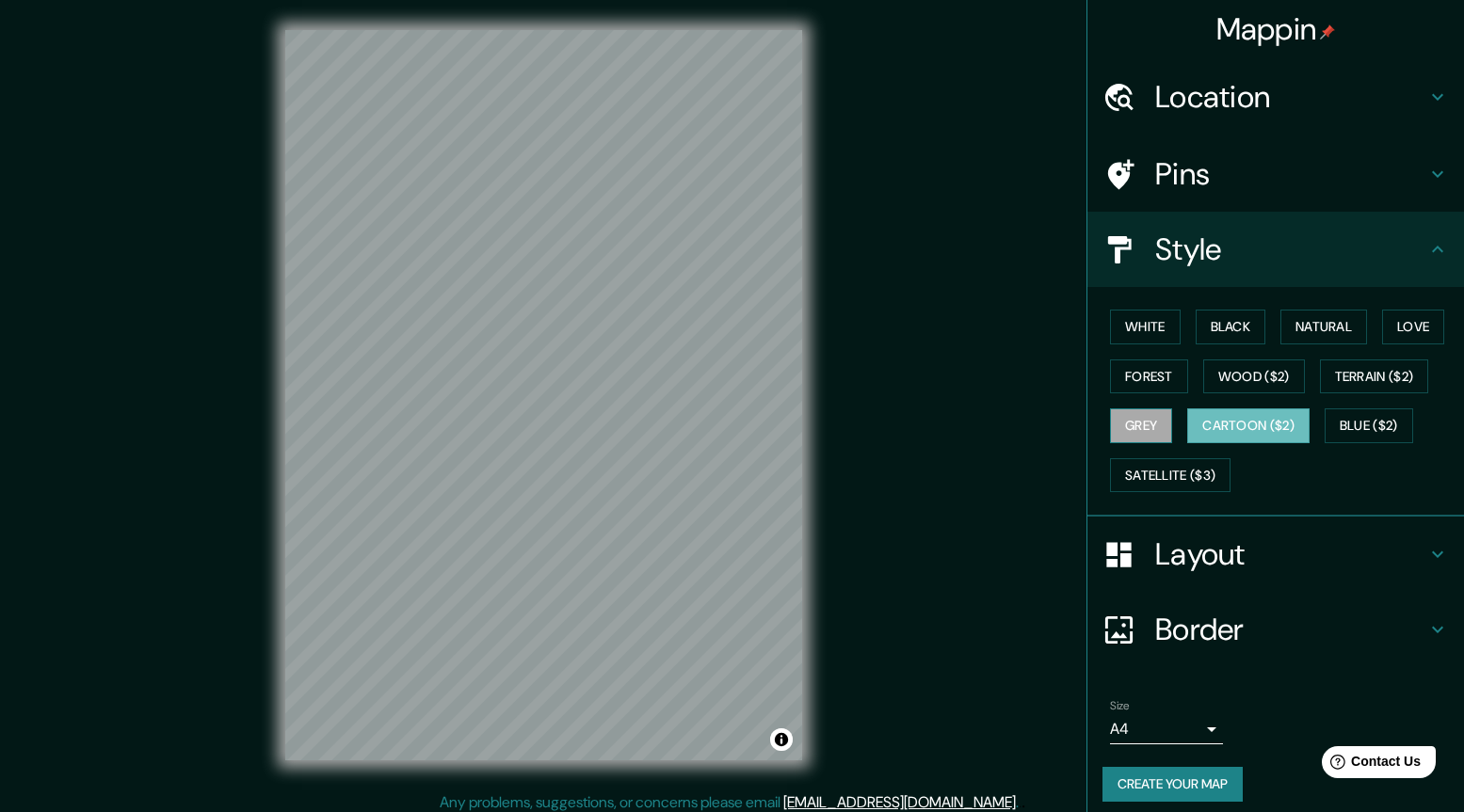 click on "Grey" at bounding box center (1141, 425) 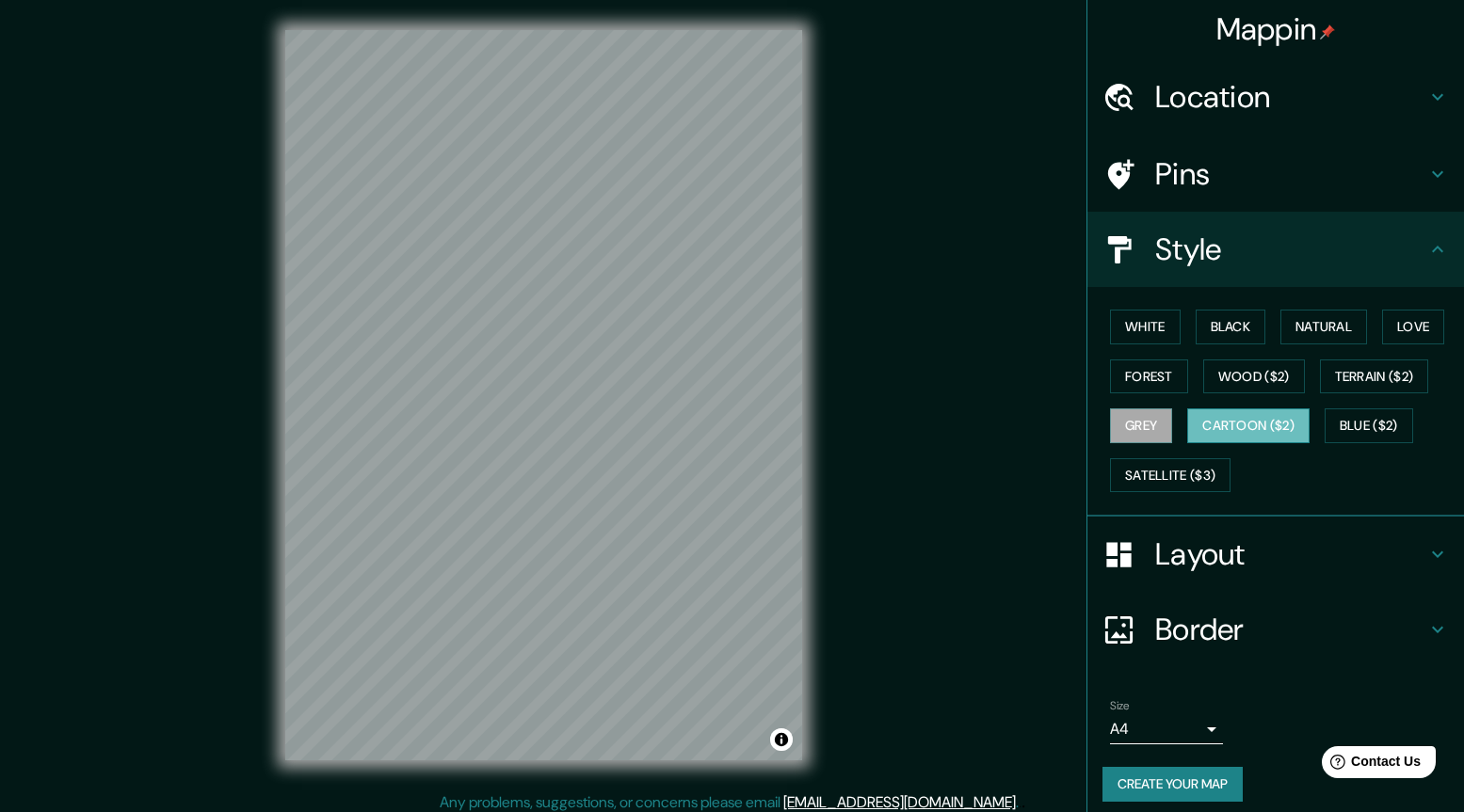 click on "Cartoon ($2)" at bounding box center (1248, 425) 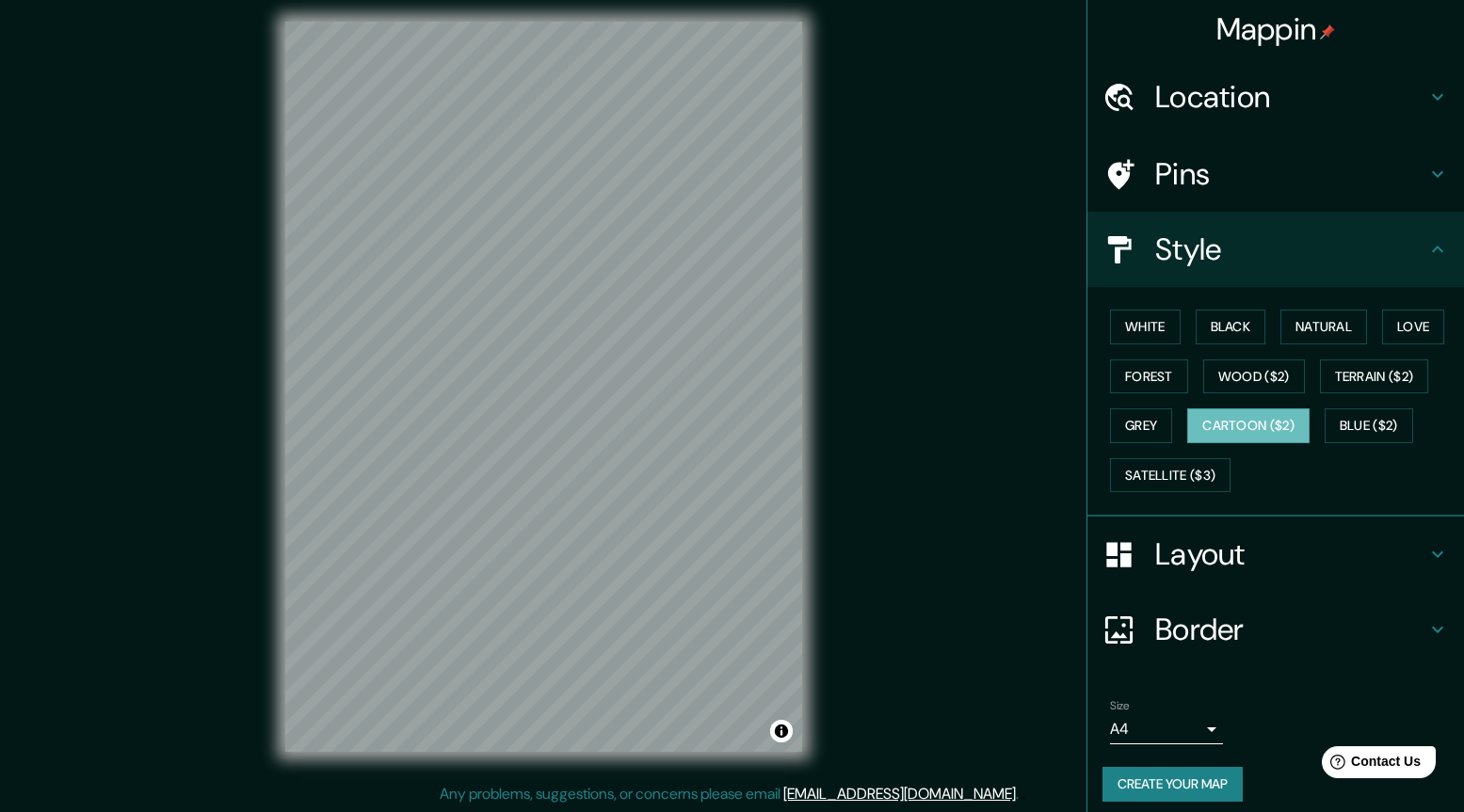 scroll, scrollTop: 9, scrollLeft: 0, axis: vertical 